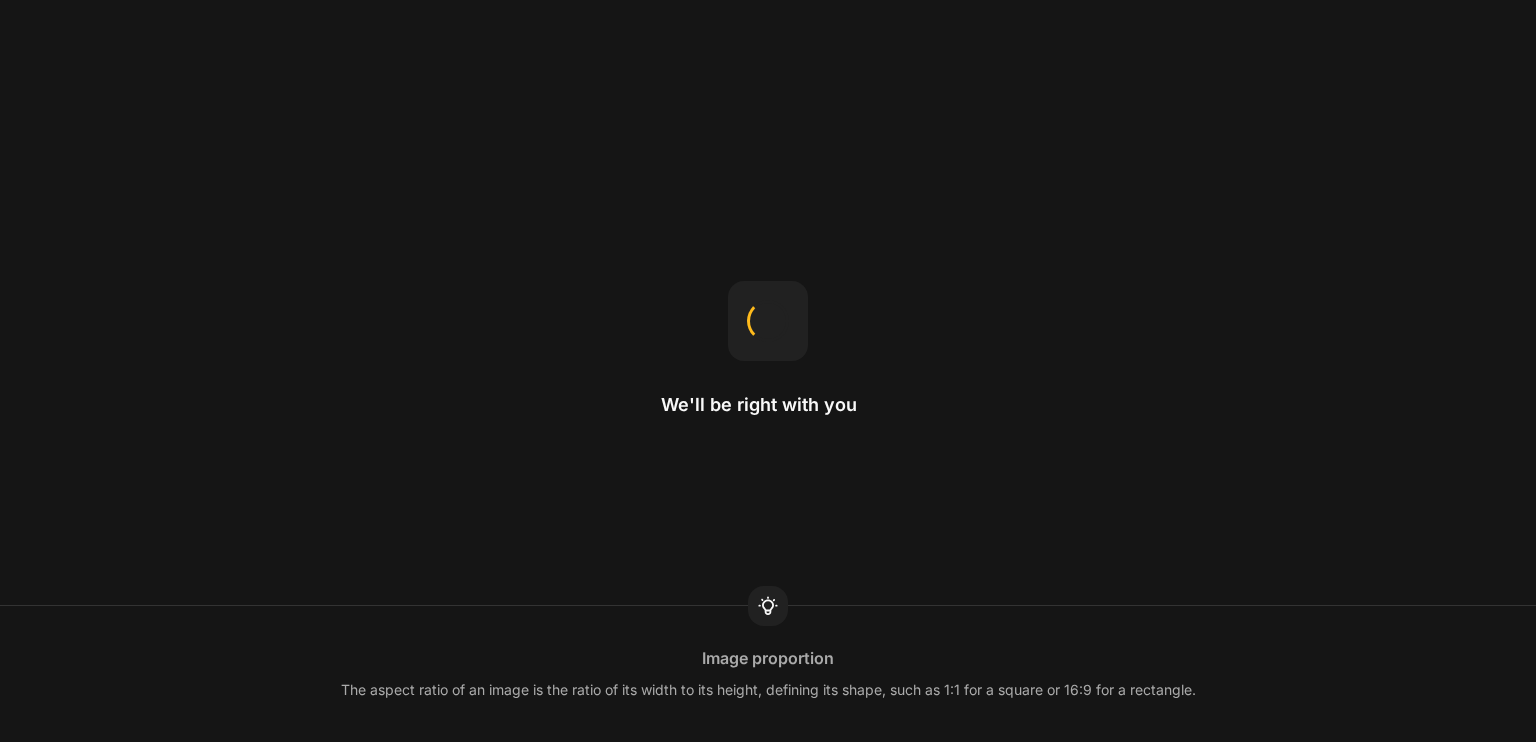 scroll, scrollTop: 0, scrollLeft: 0, axis: both 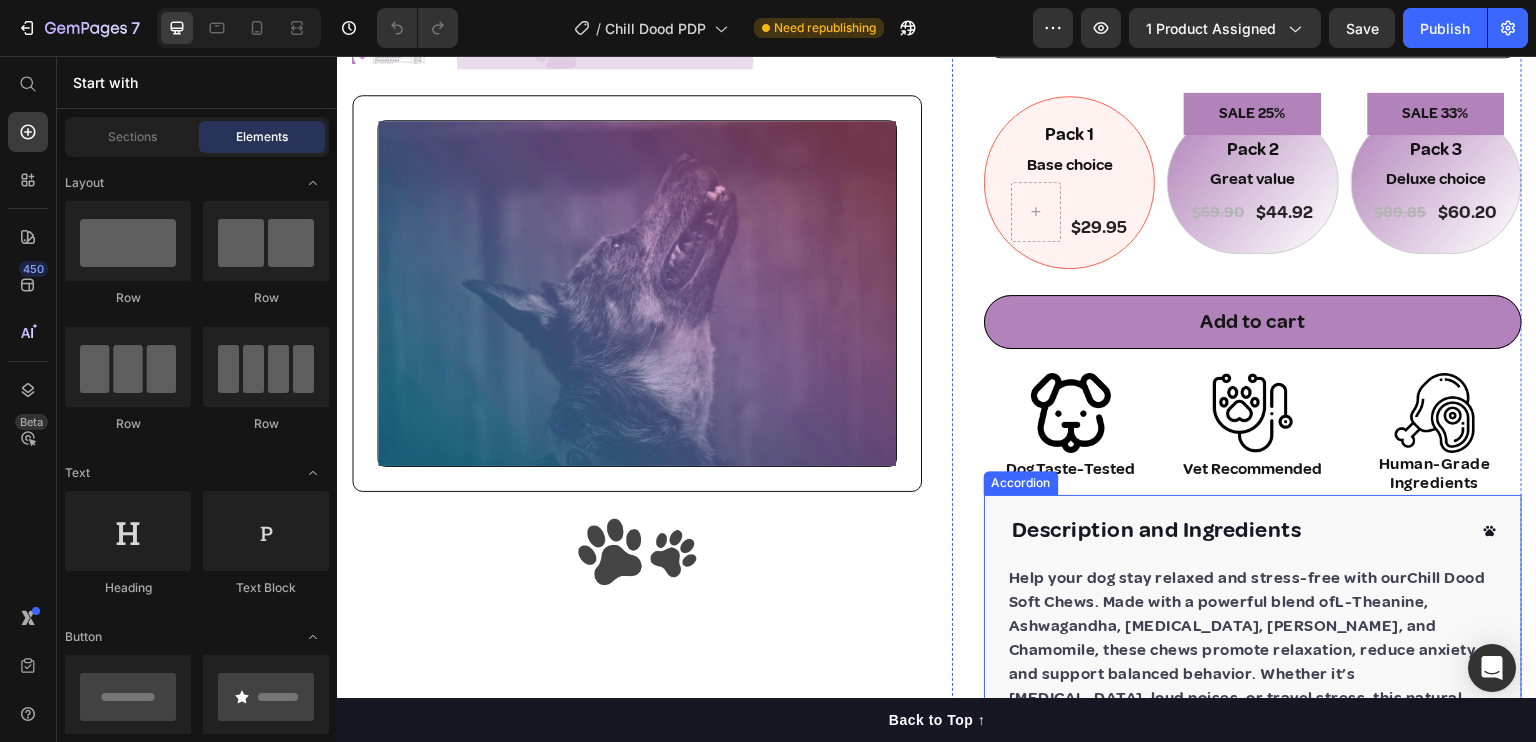 click 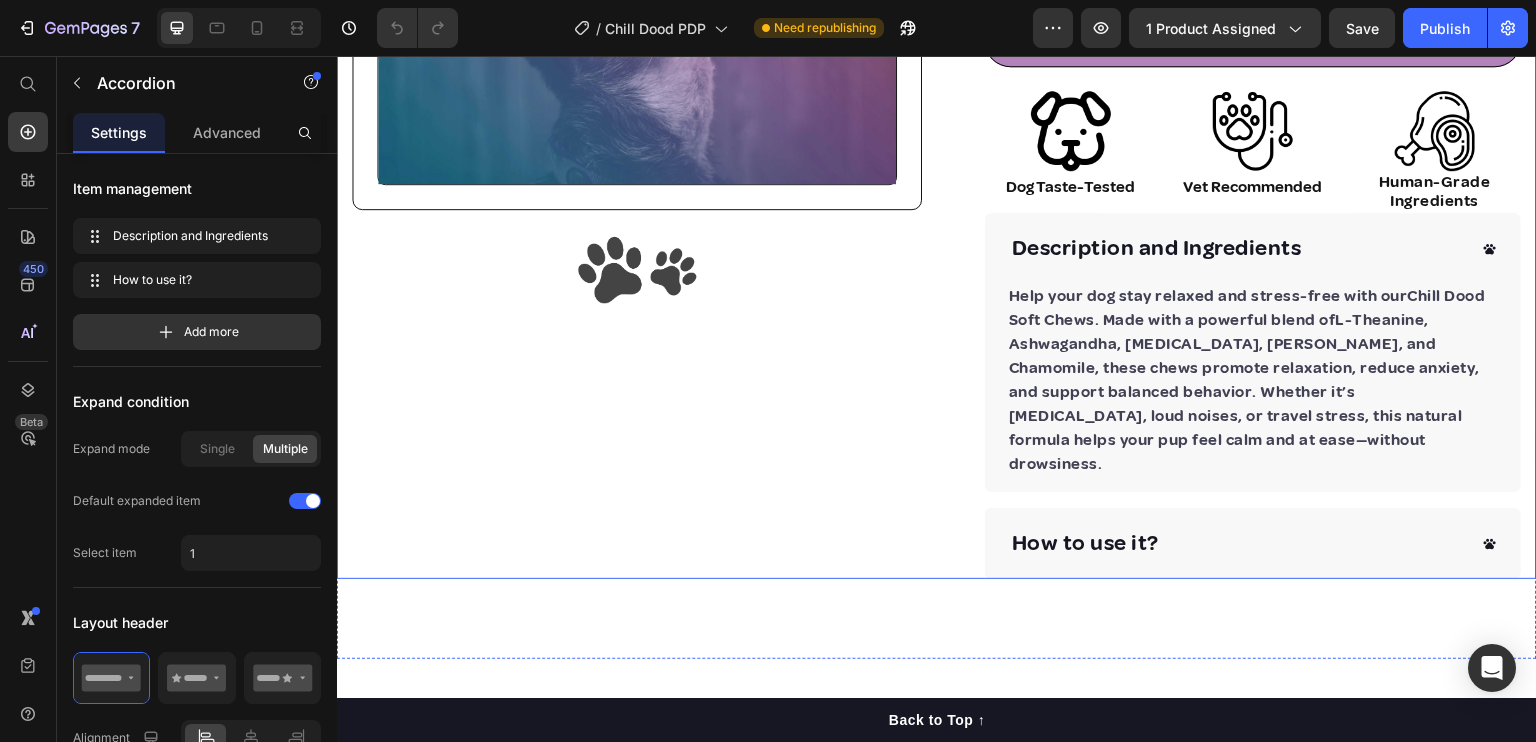 scroll, scrollTop: 982, scrollLeft: 0, axis: vertical 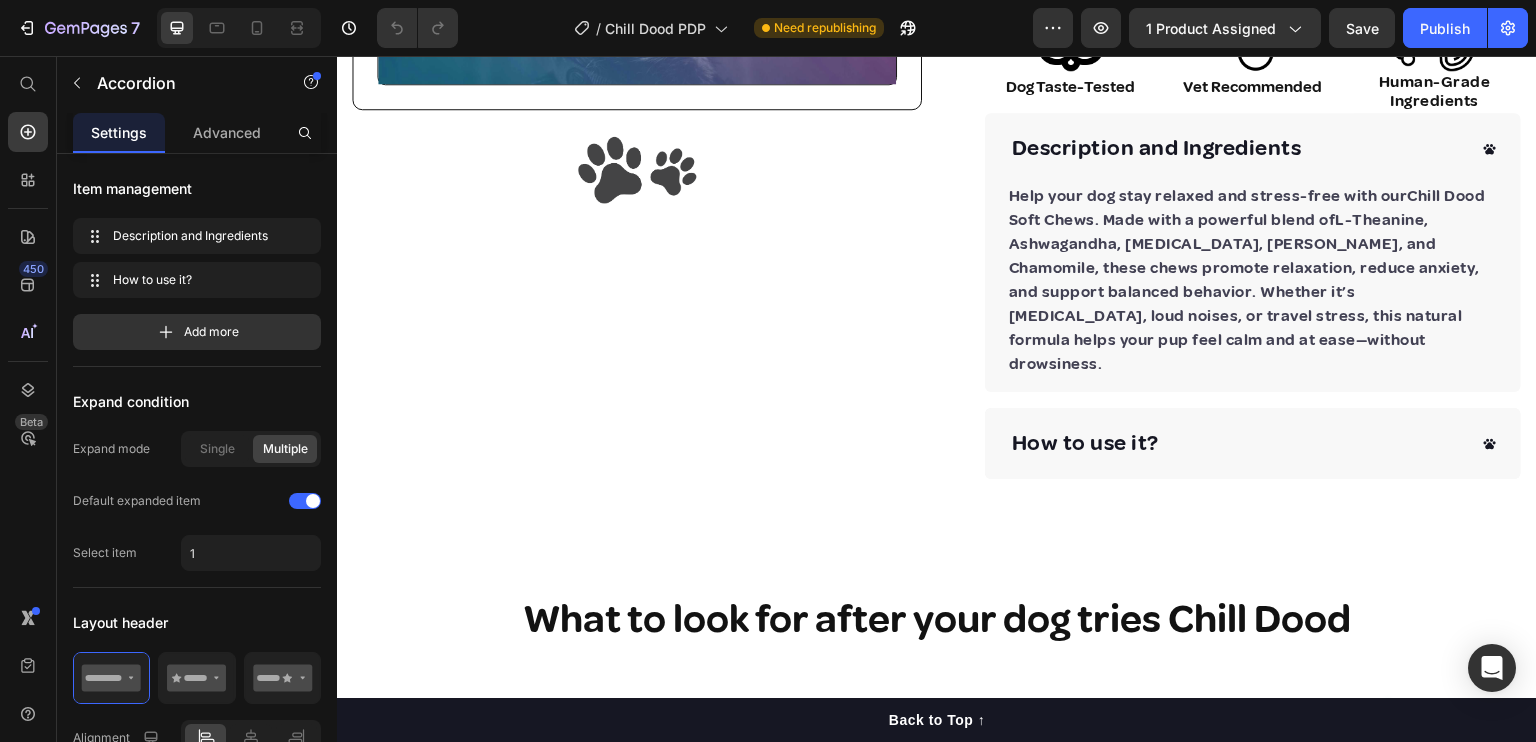 drag, startPoint x: 1469, startPoint y: 139, endPoint x: 1341, endPoint y: 215, distance: 148.86235 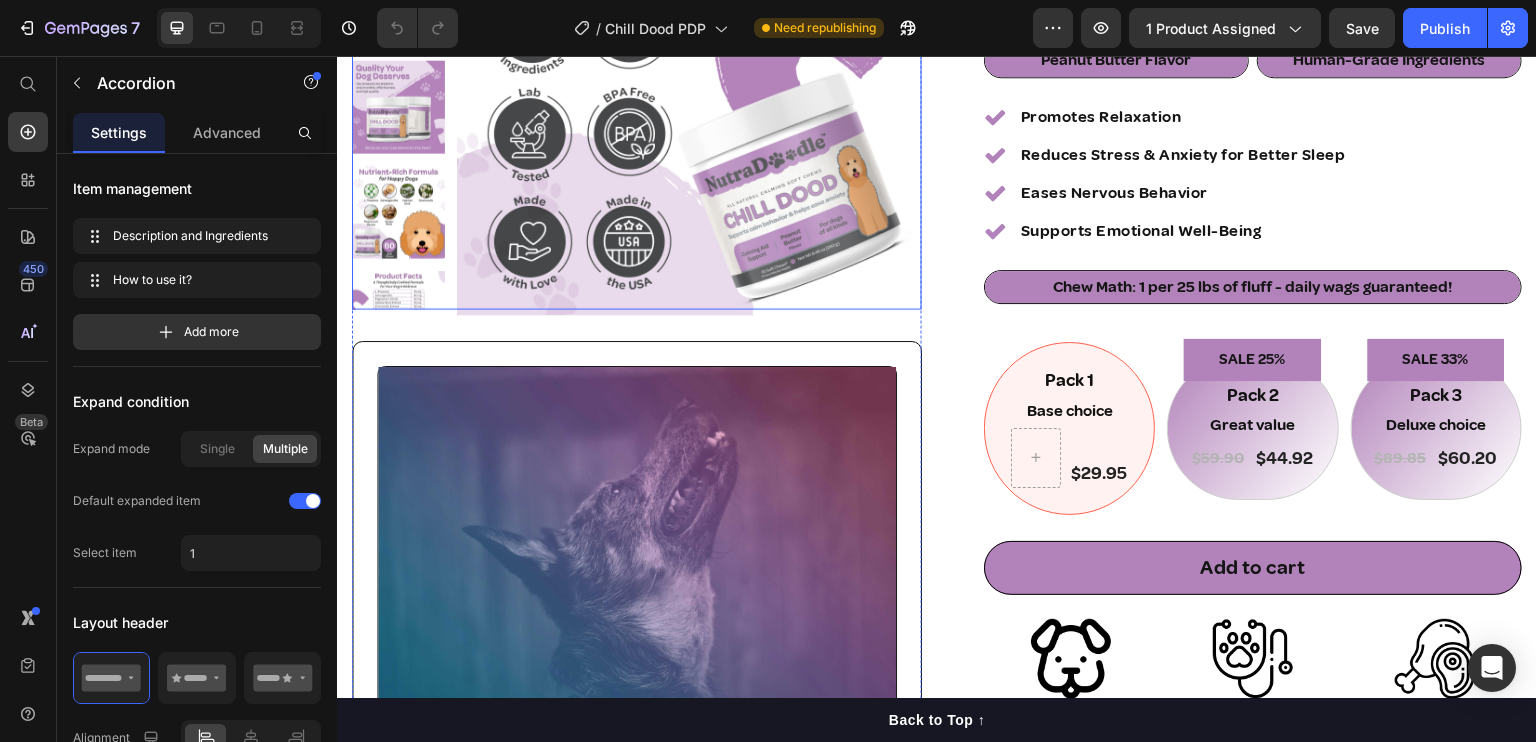scroll, scrollTop: 400, scrollLeft: 0, axis: vertical 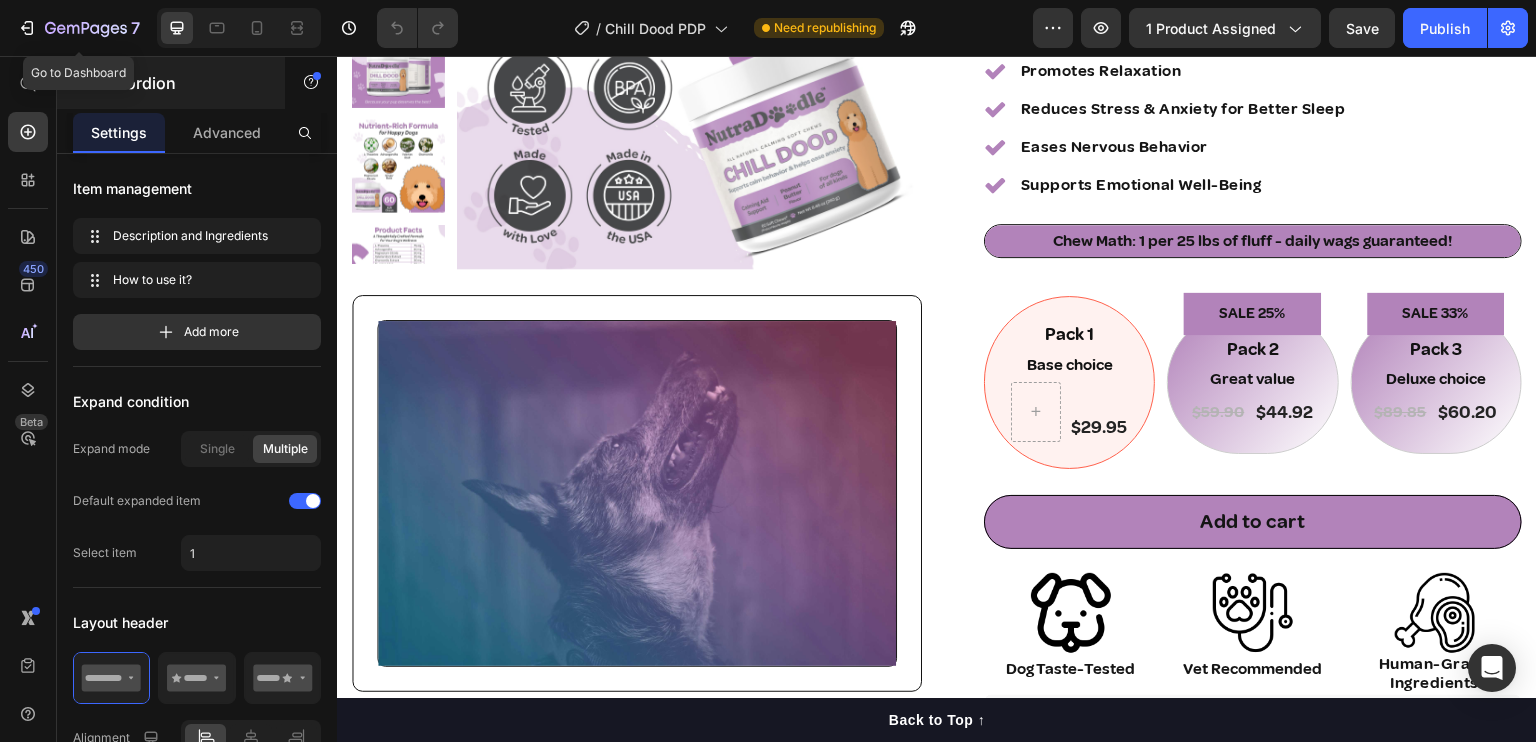 drag, startPoint x: 56, startPoint y: 34, endPoint x: 69, endPoint y: 61, distance: 29.966648 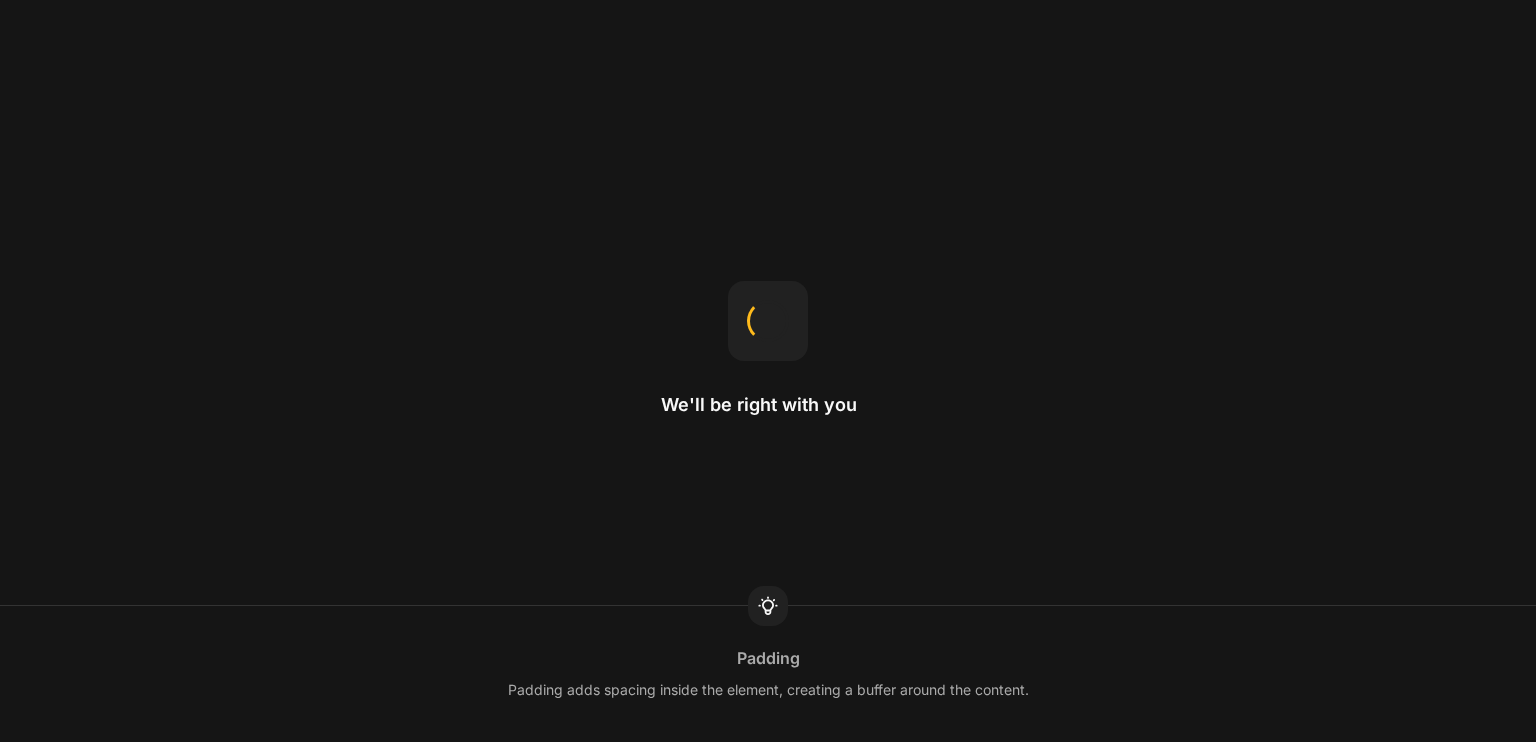 scroll, scrollTop: 0, scrollLeft: 0, axis: both 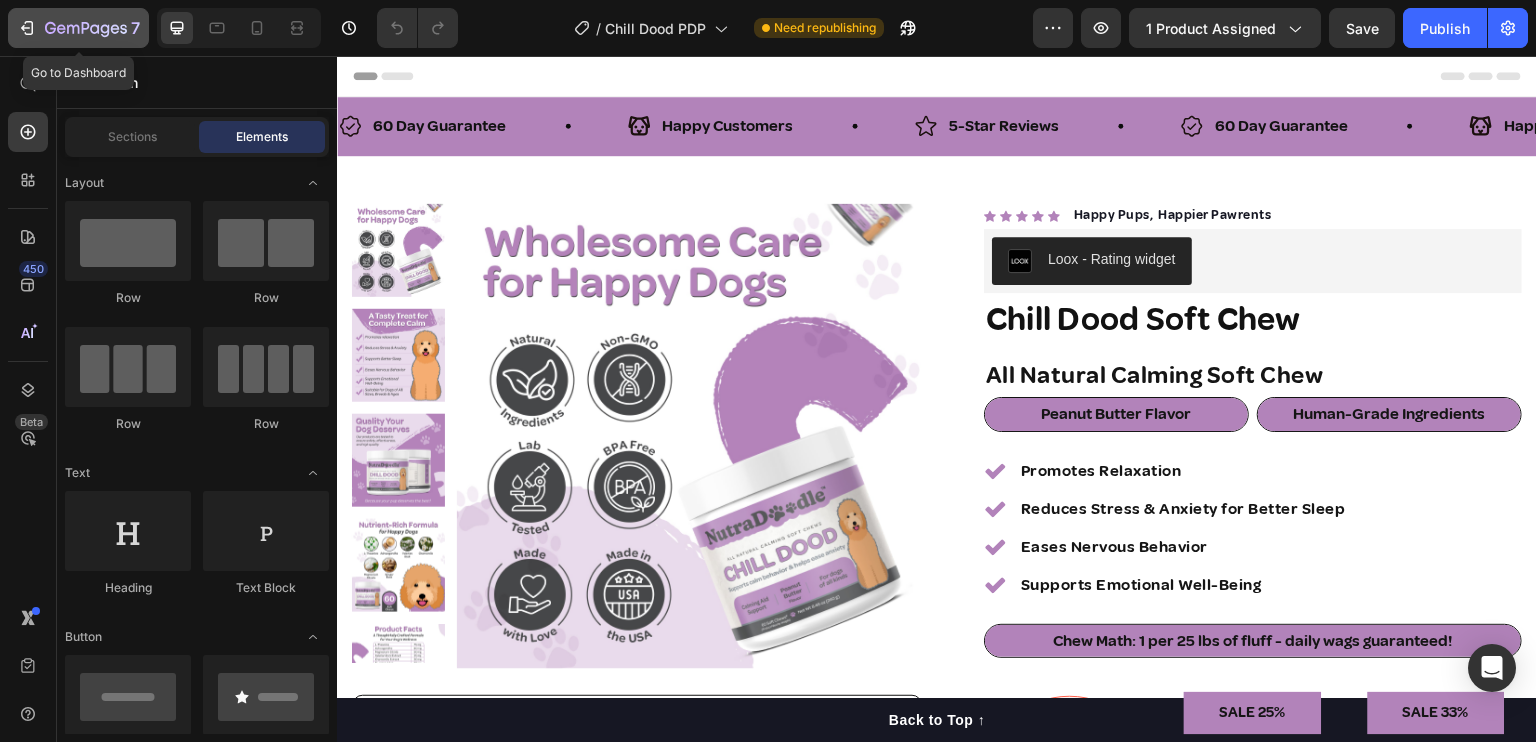 click 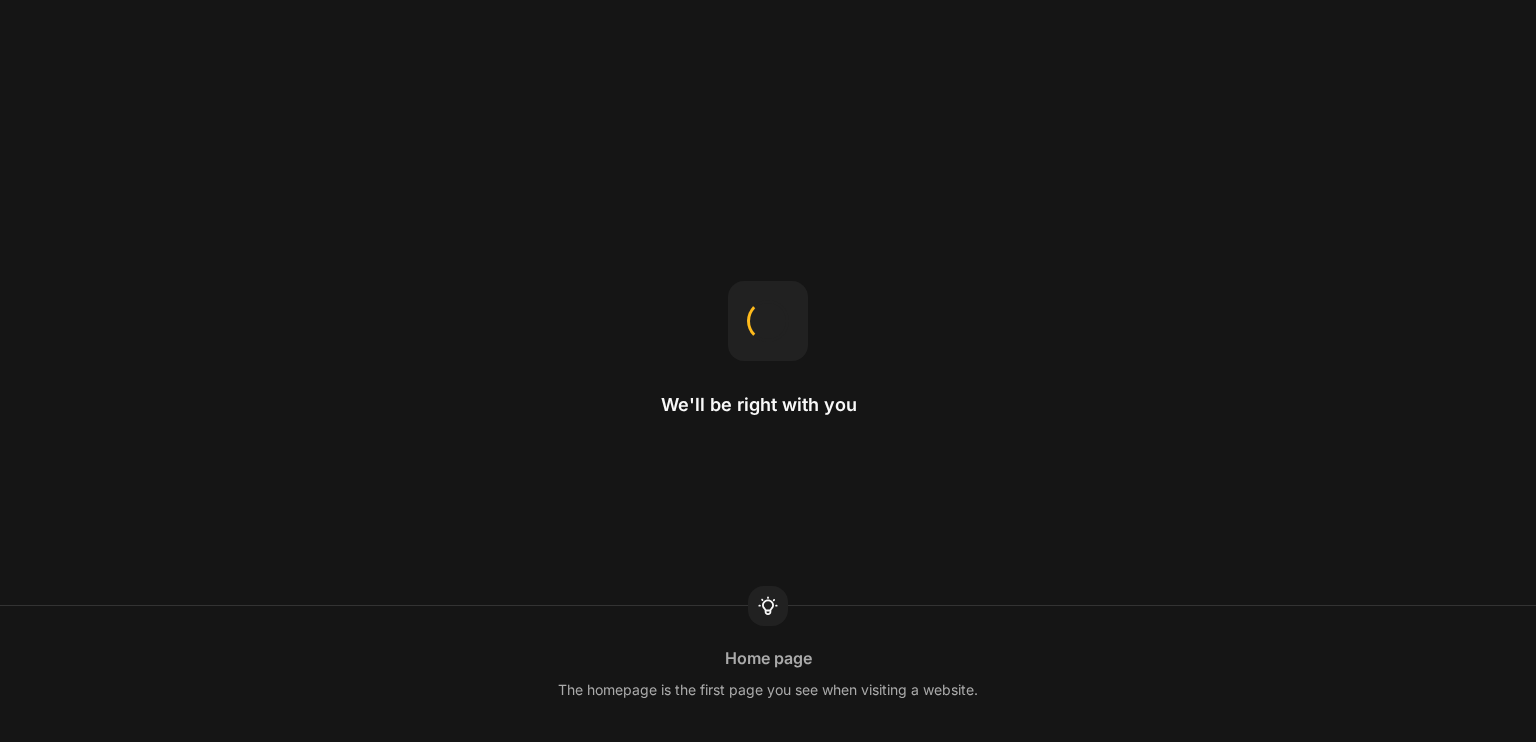 scroll, scrollTop: 0, scrollLeft: 0, axis: both 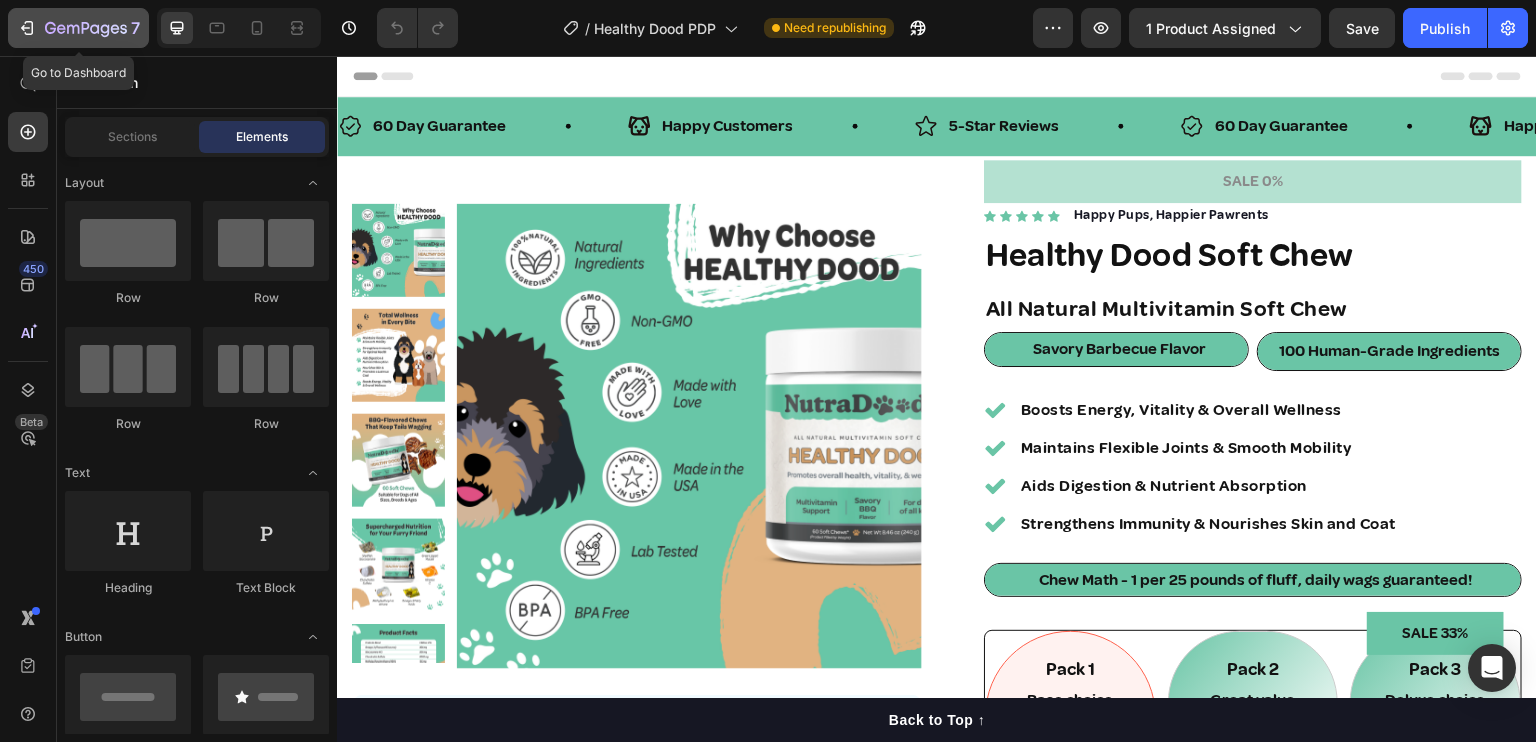 click 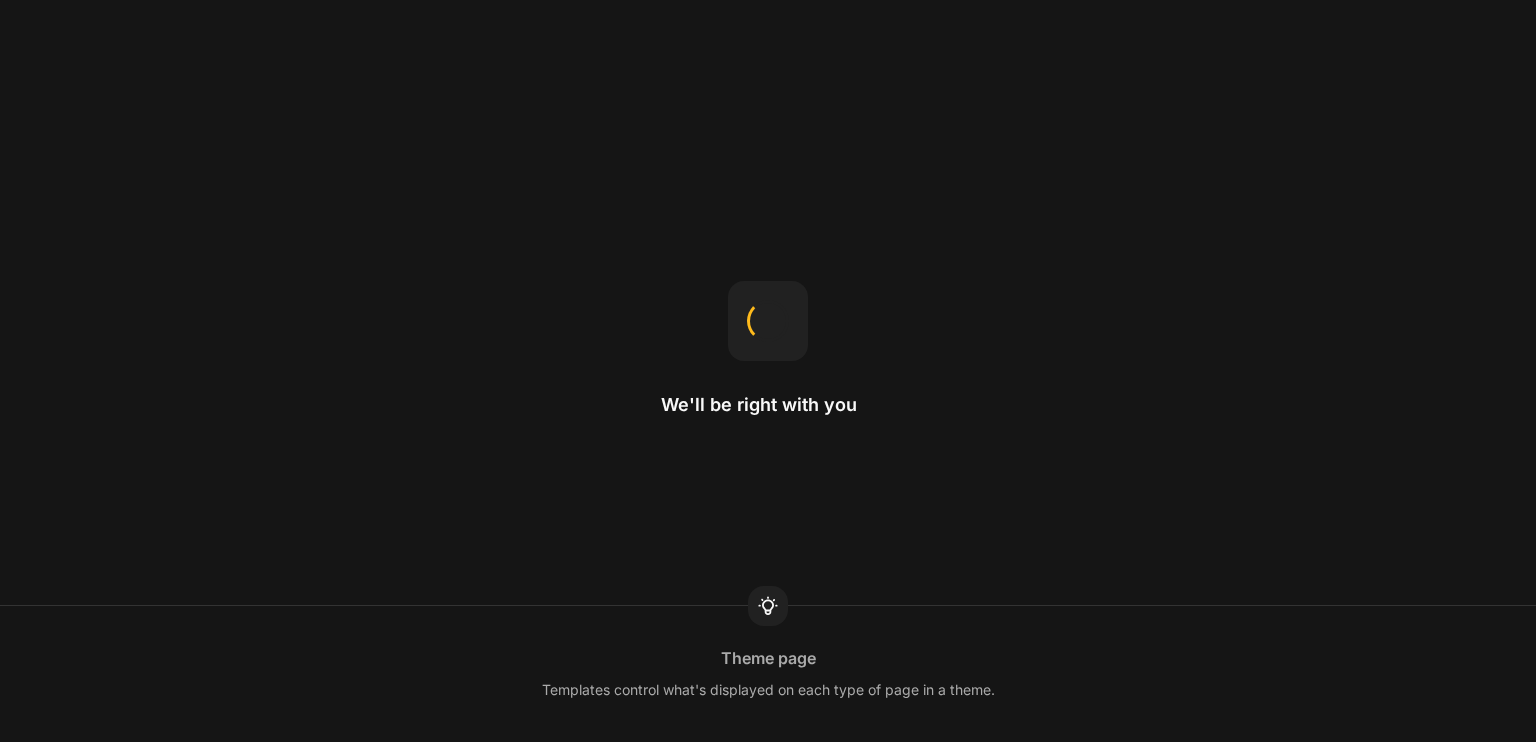 scroll, scrollTop: 0, scrollLeft: 0, axis: both 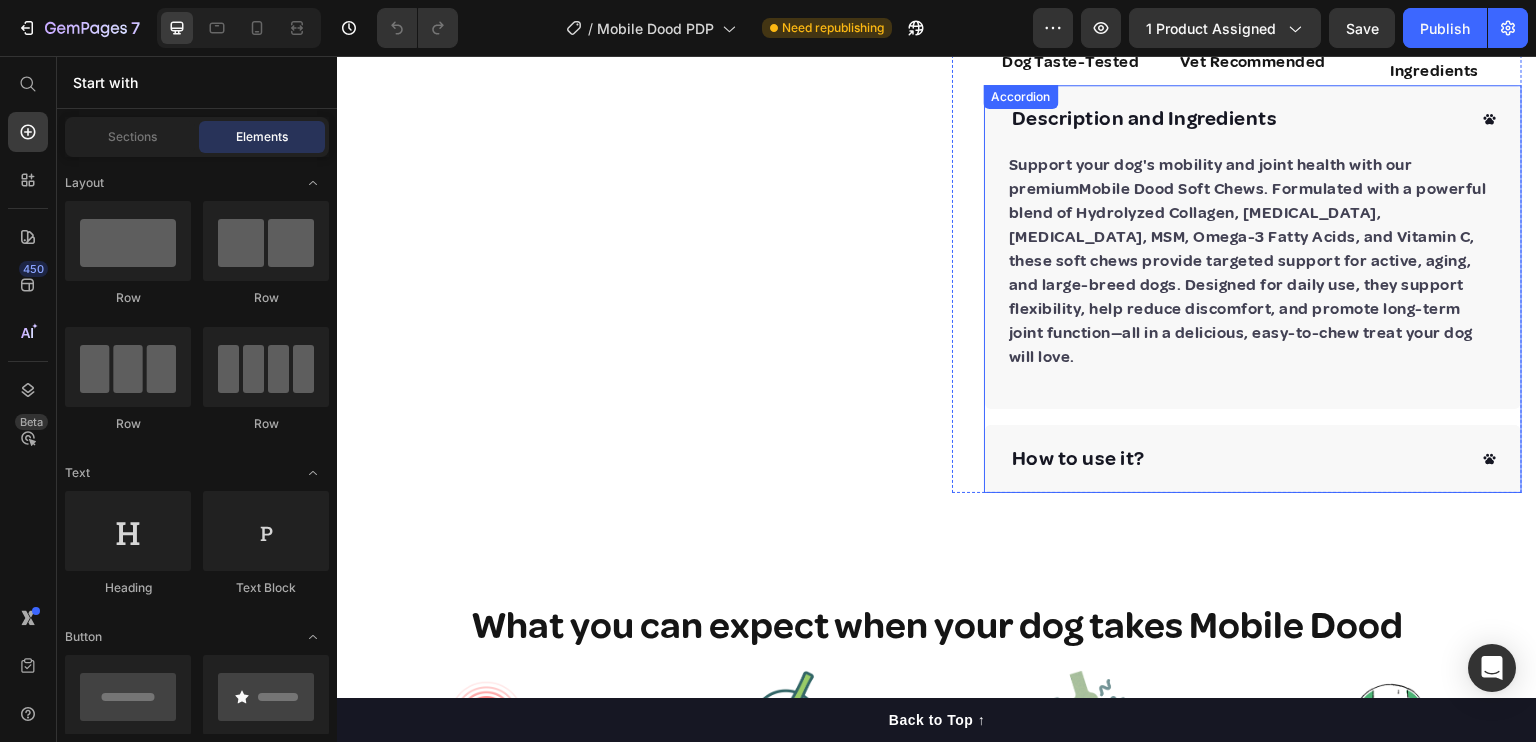 click 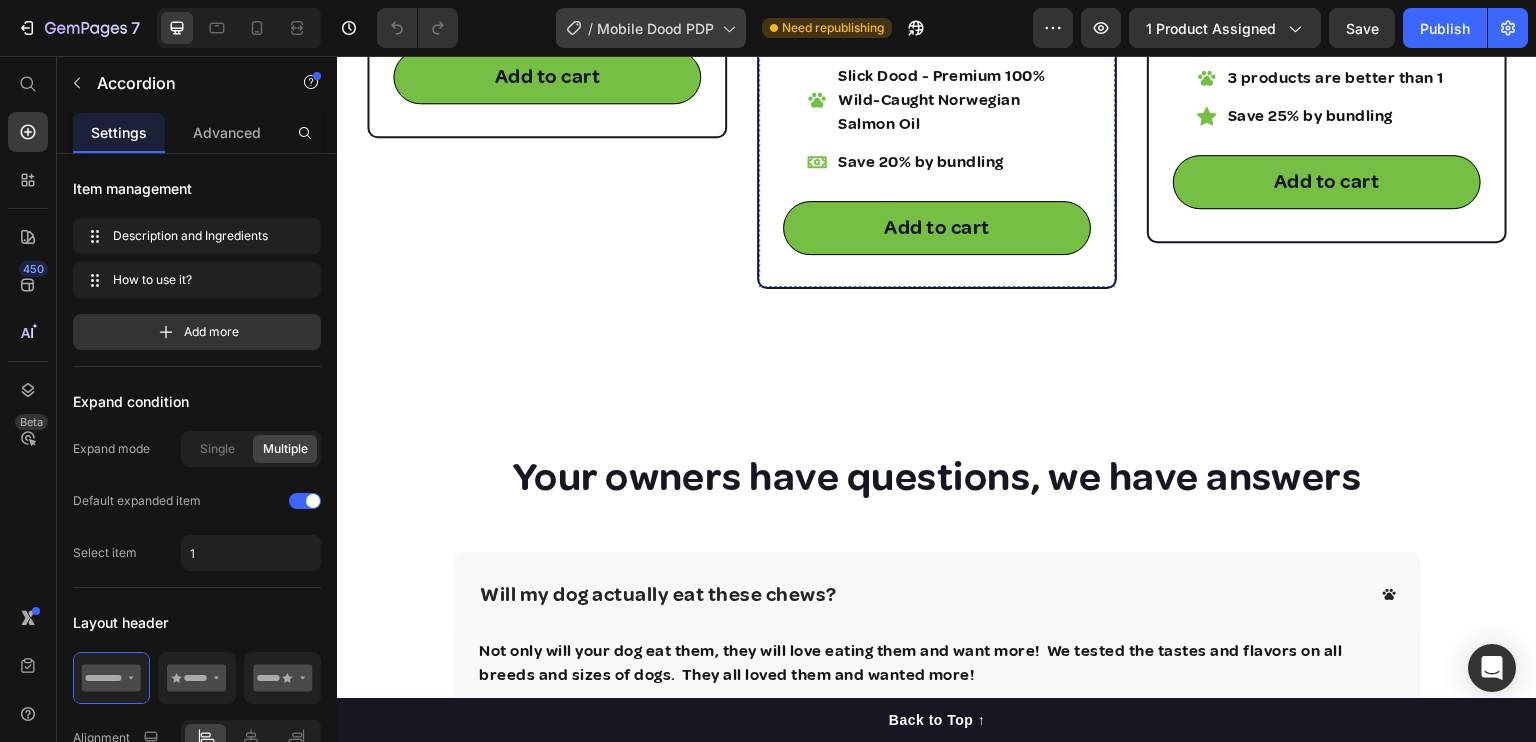 scroll, scrollTop: 3300, scrollLeft: 0, axis: vertical 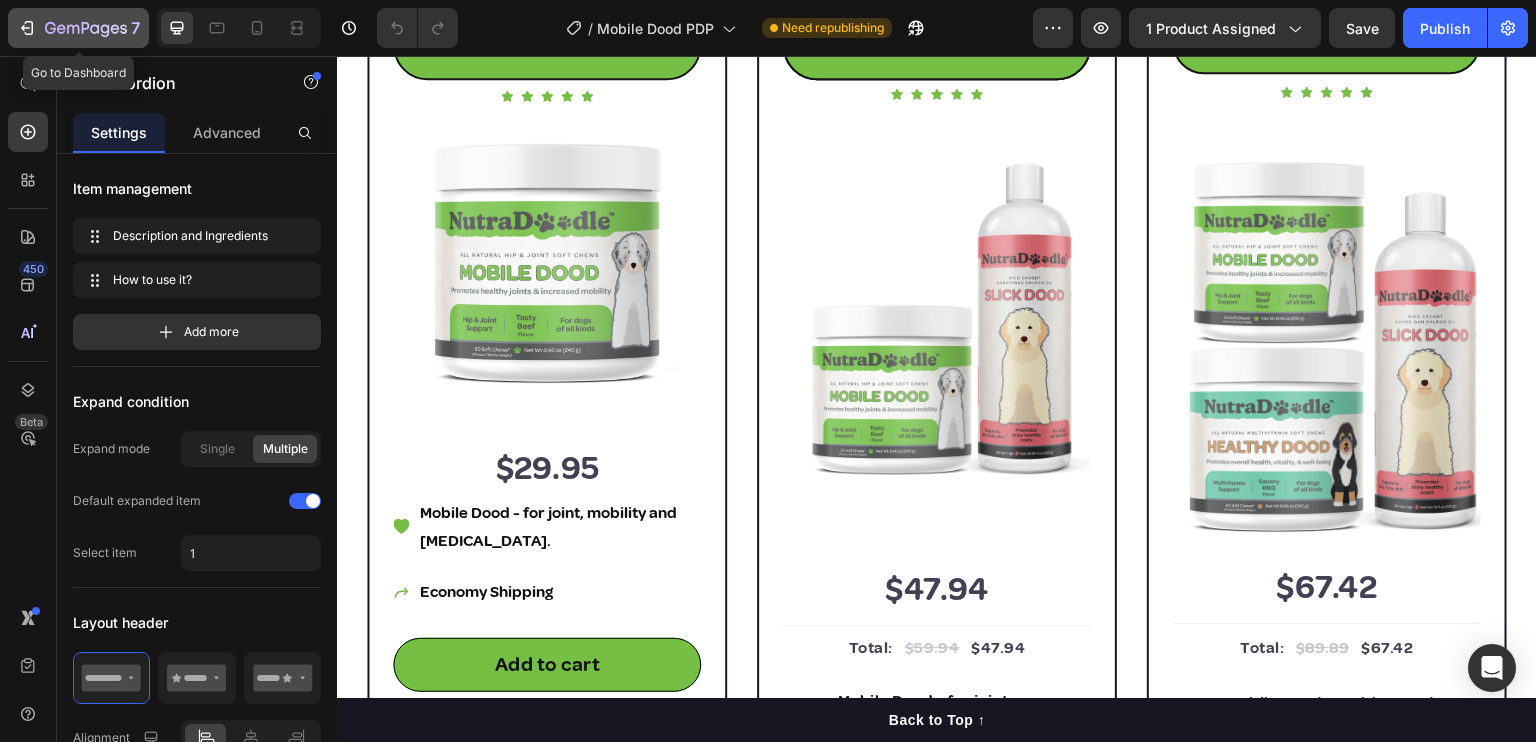 click 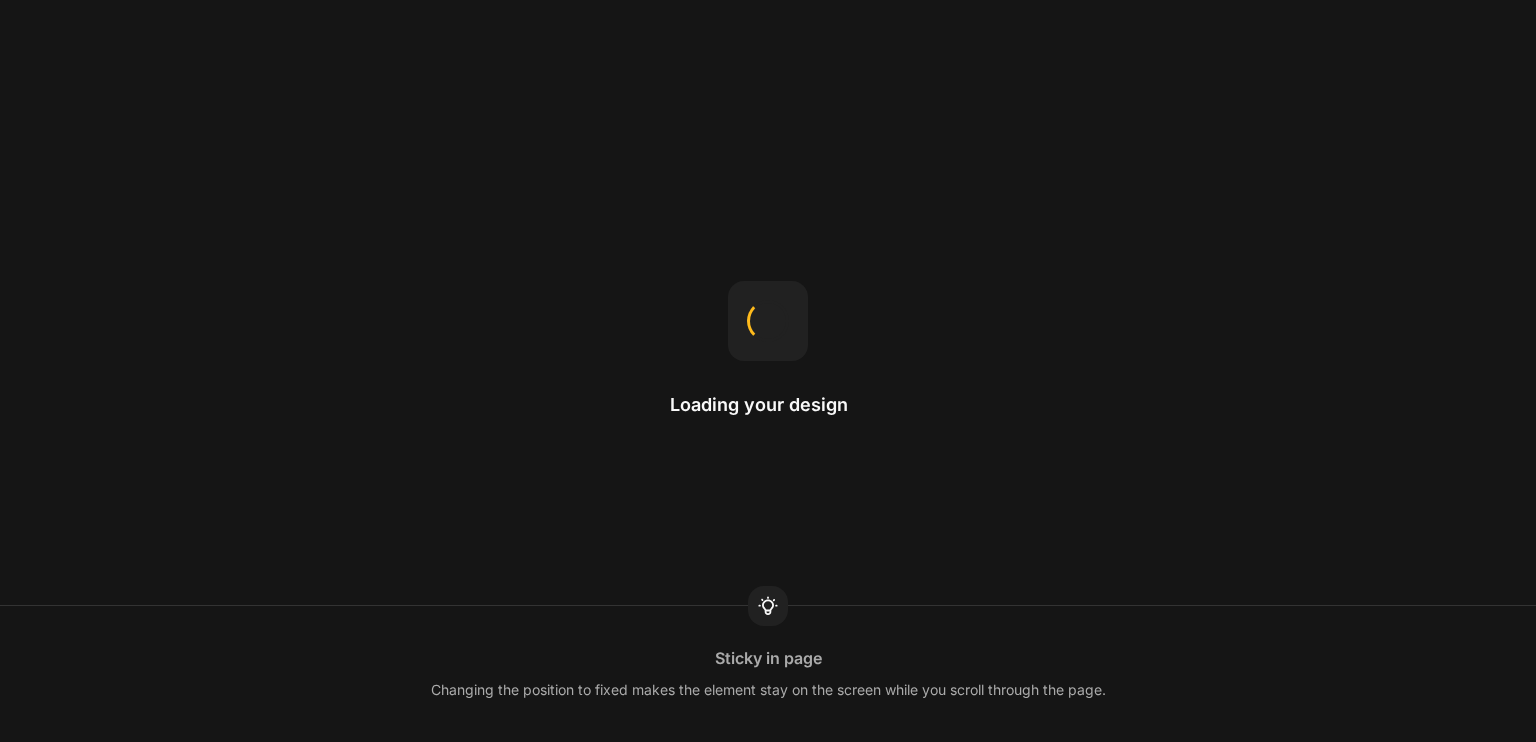 scroll, scrollTop: 0, scrollLeft: 0, axis: both 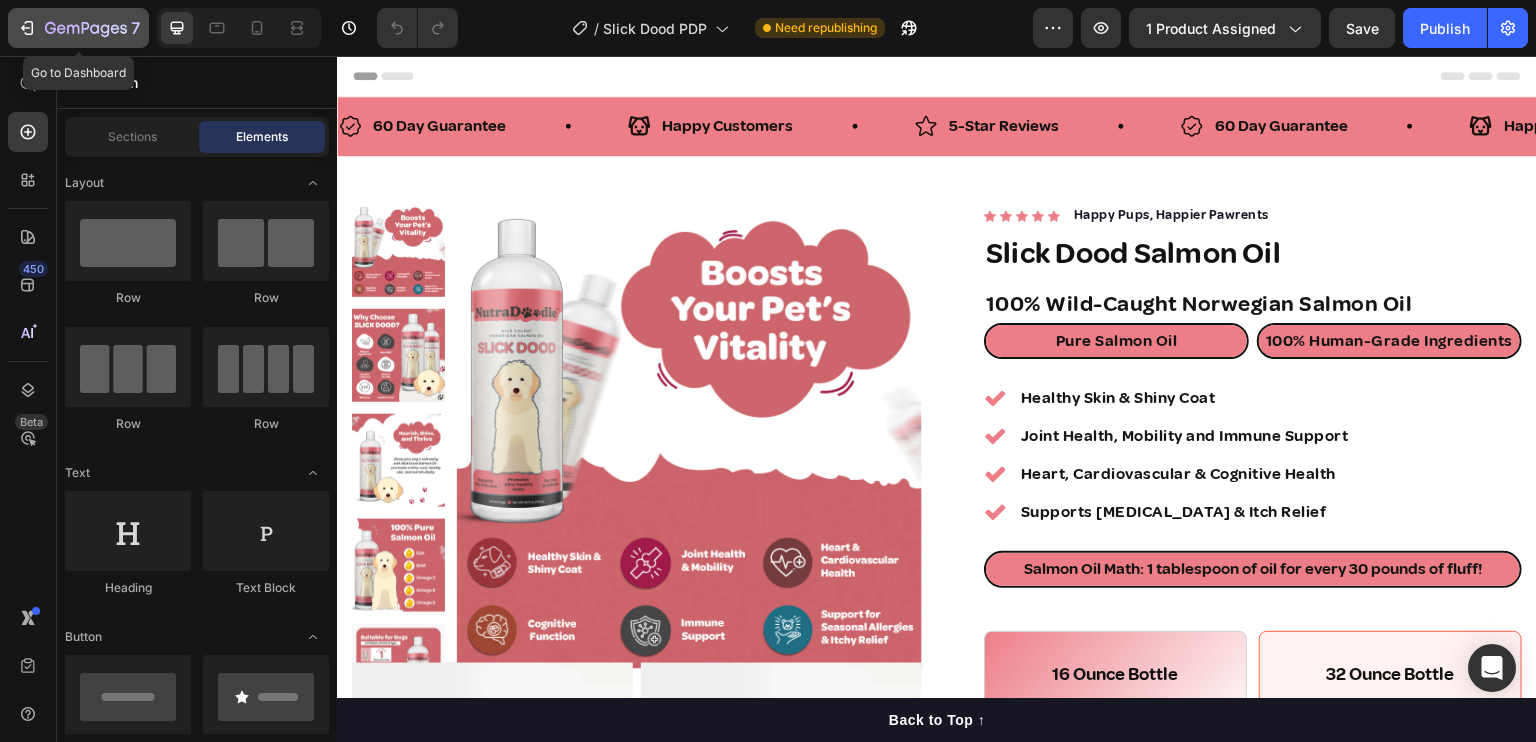 click 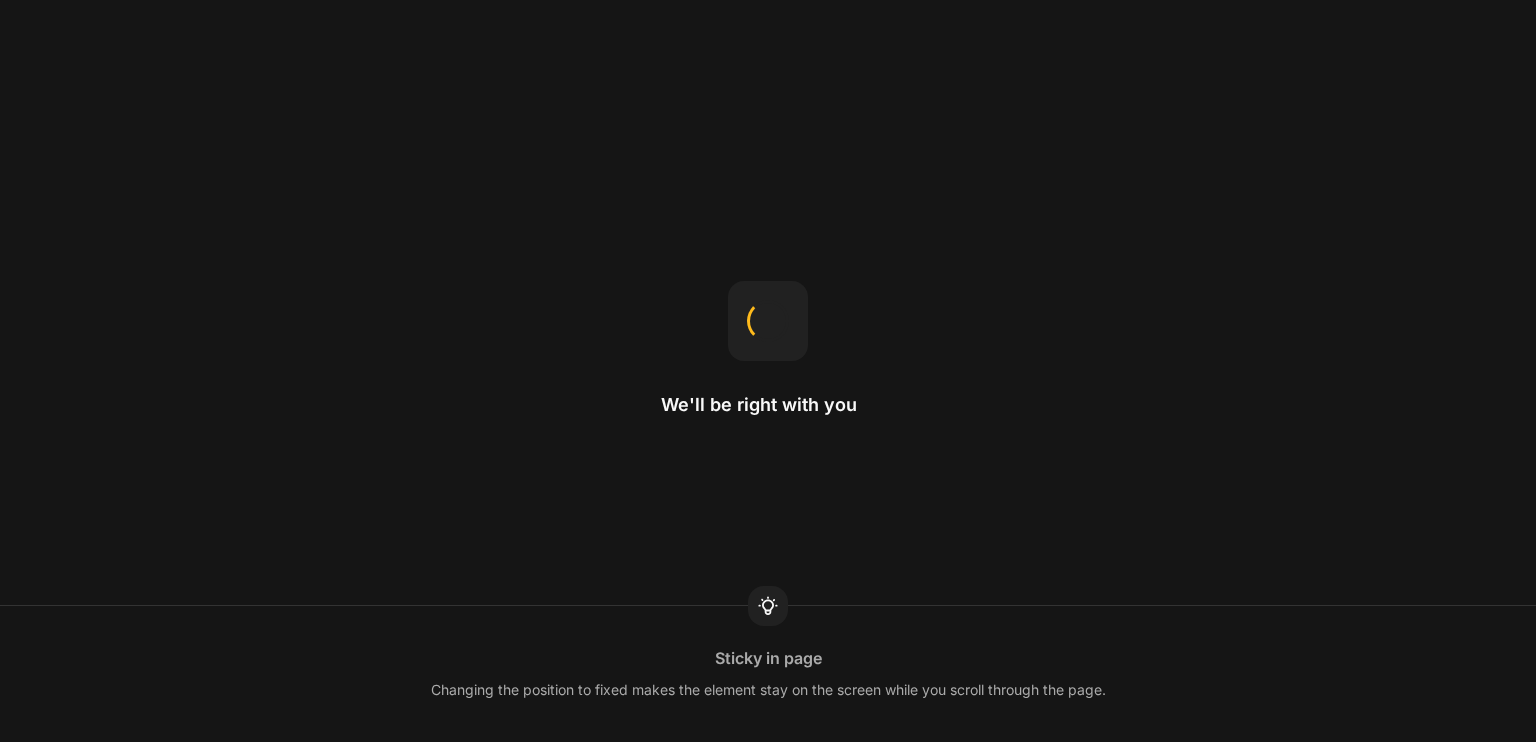 scroll, scrollTop: 0, scrollLeft: 0, axis: both 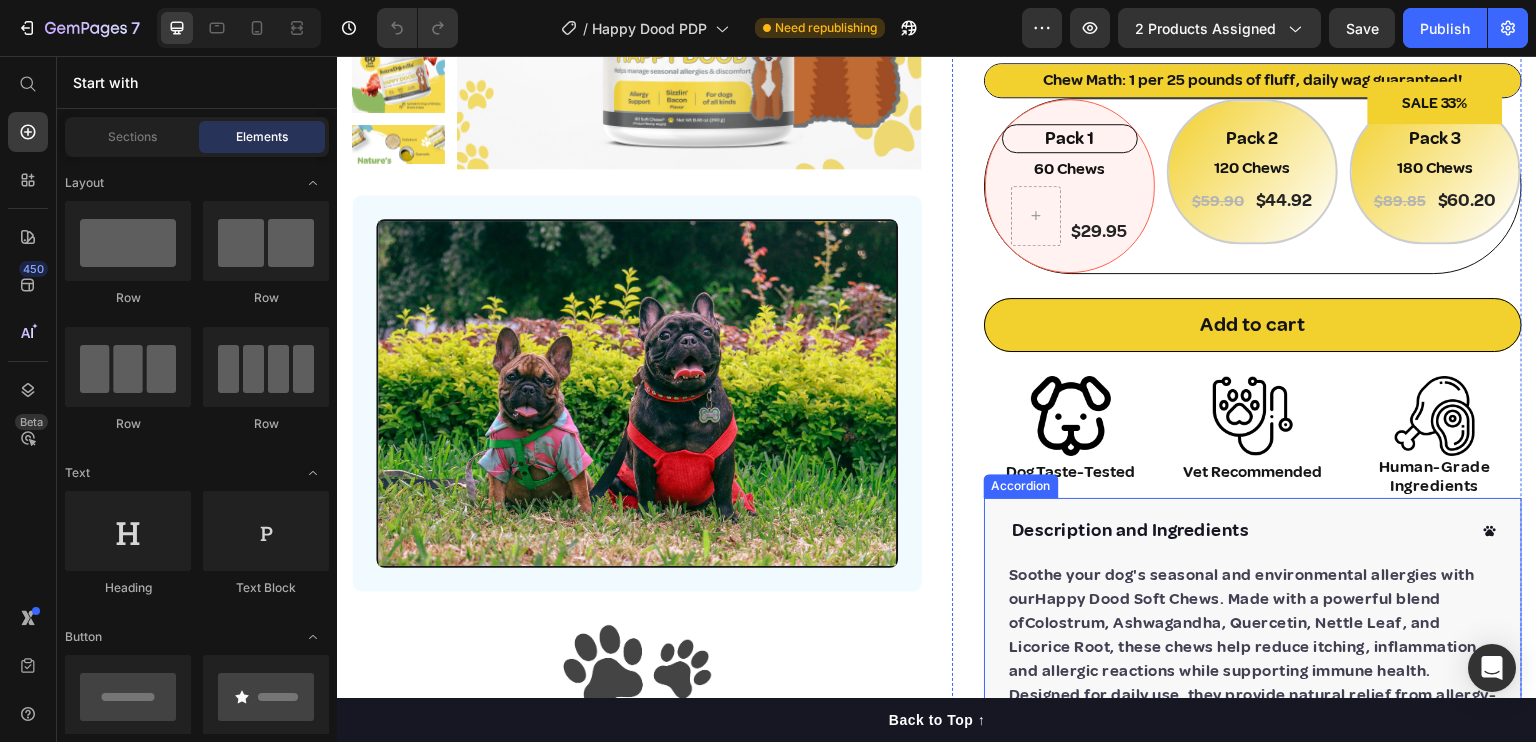 click on "Description and Ingredients" at bounding box center (1253, 530) 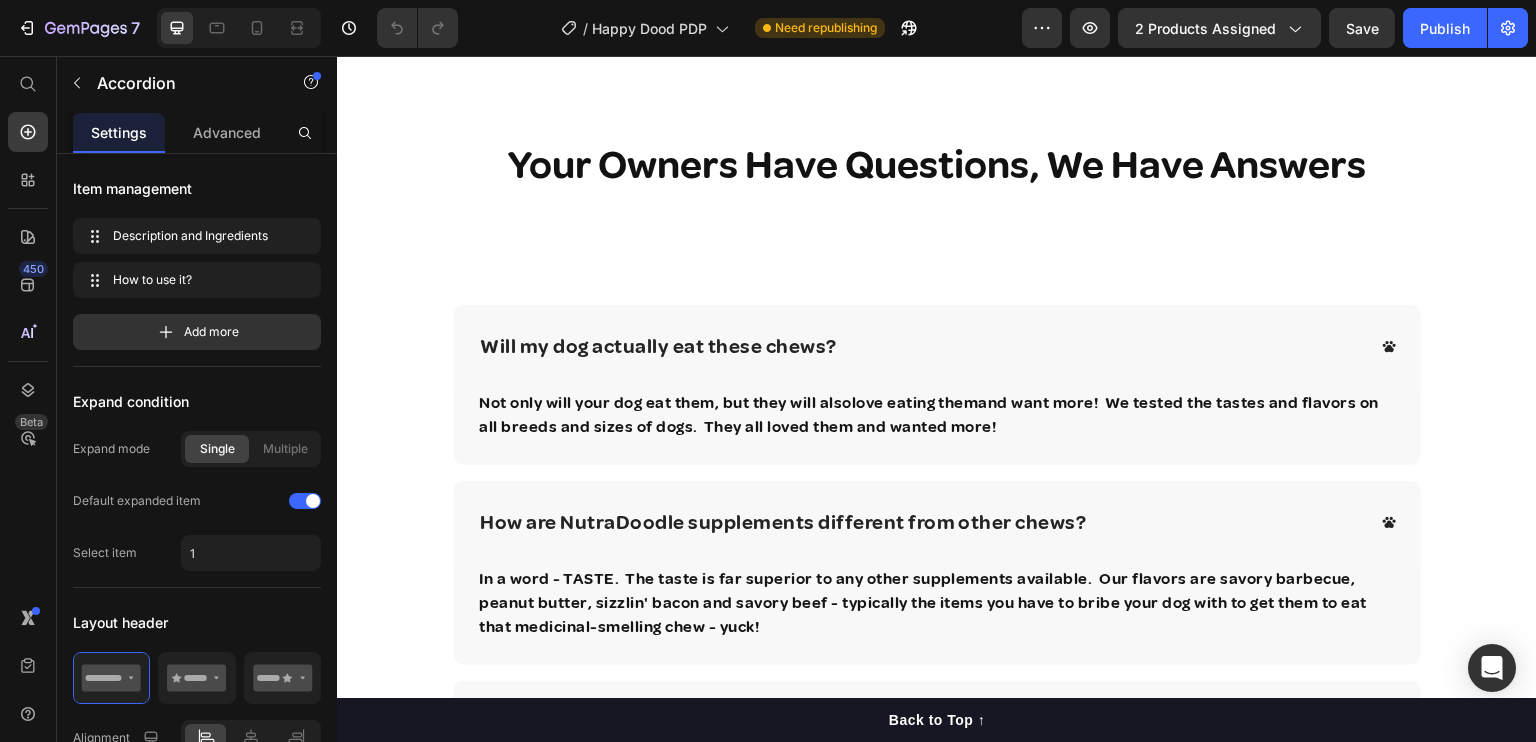 scroll, scrollTop: 3399, scrollLeft: 0, axis: vertical 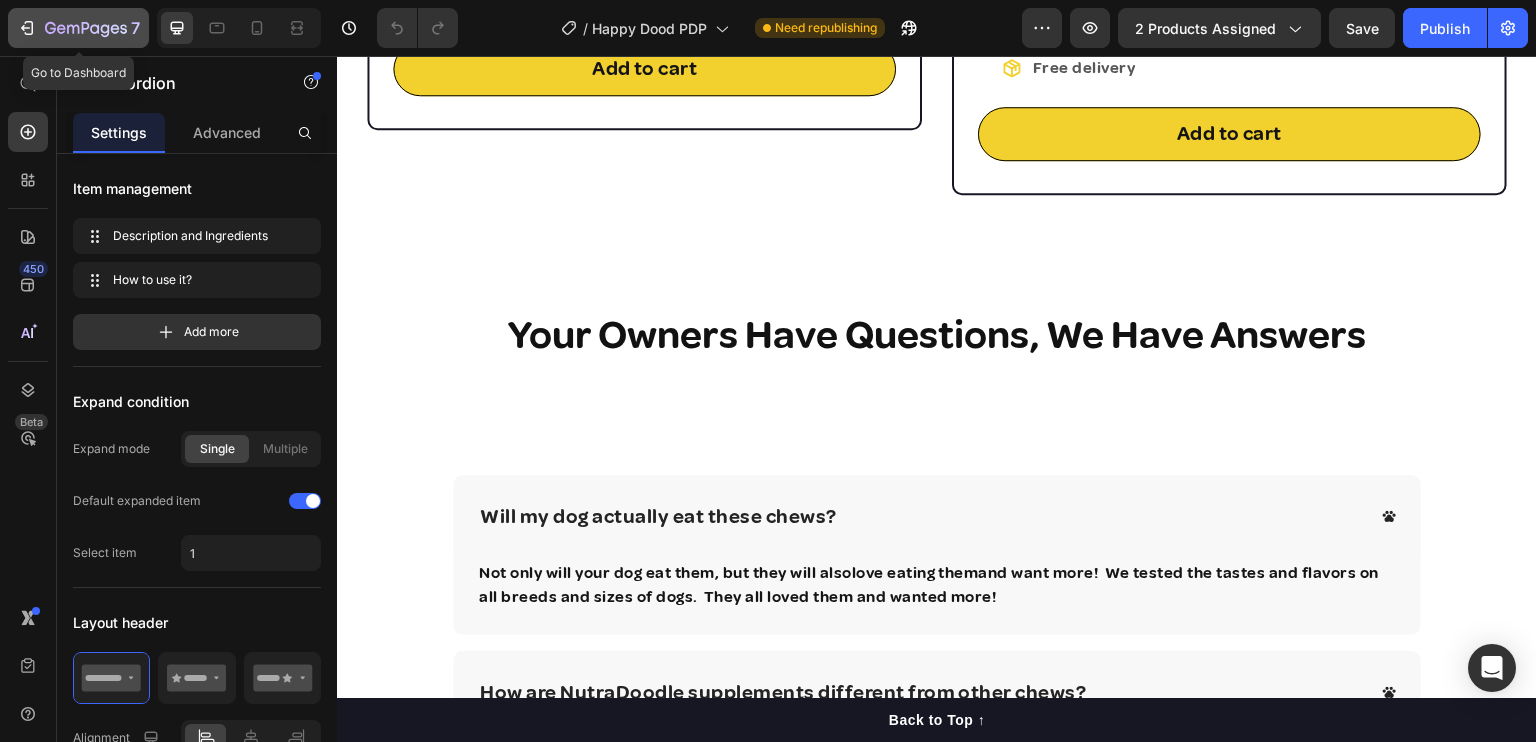 click 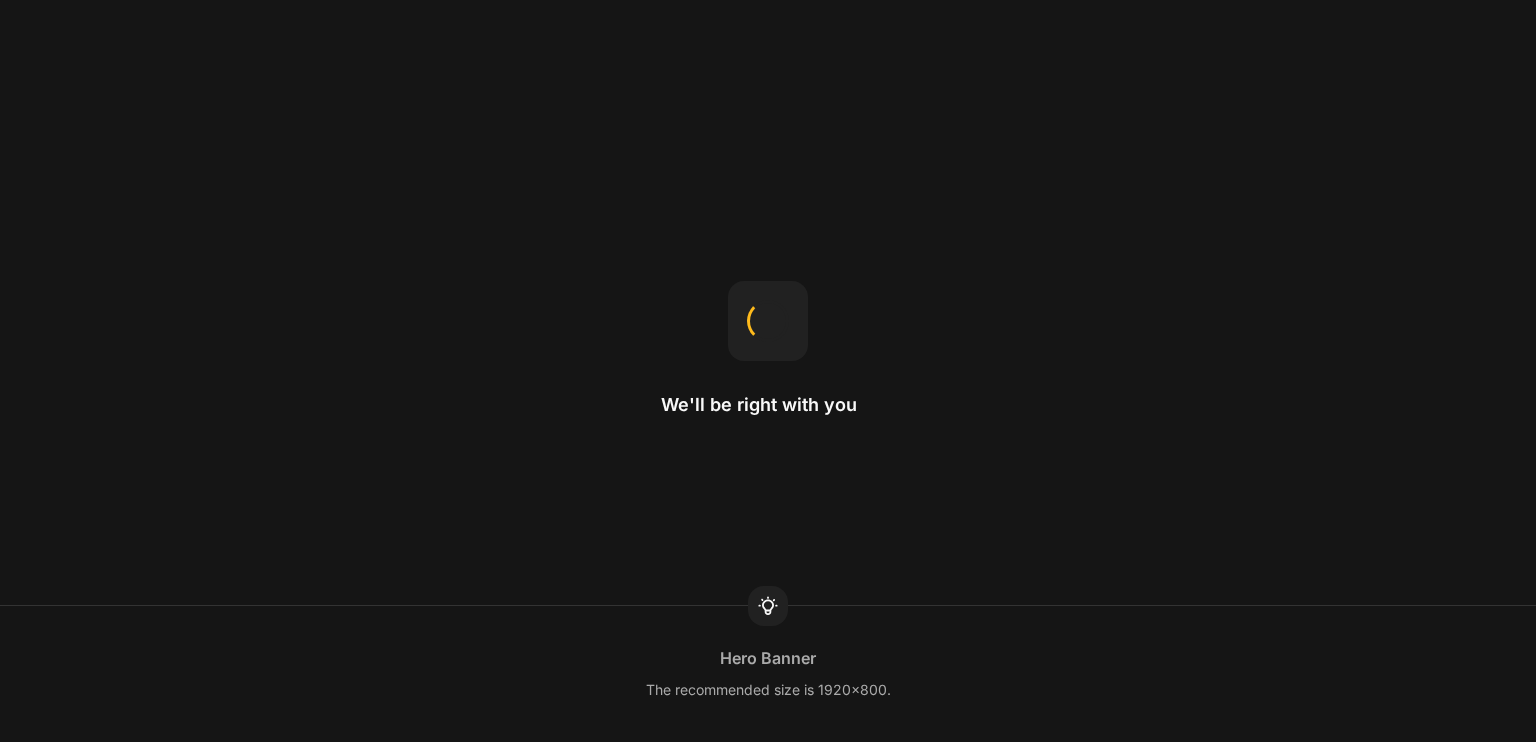 scroll, scrollTop: 0, scrollLeft: 0, axis: both 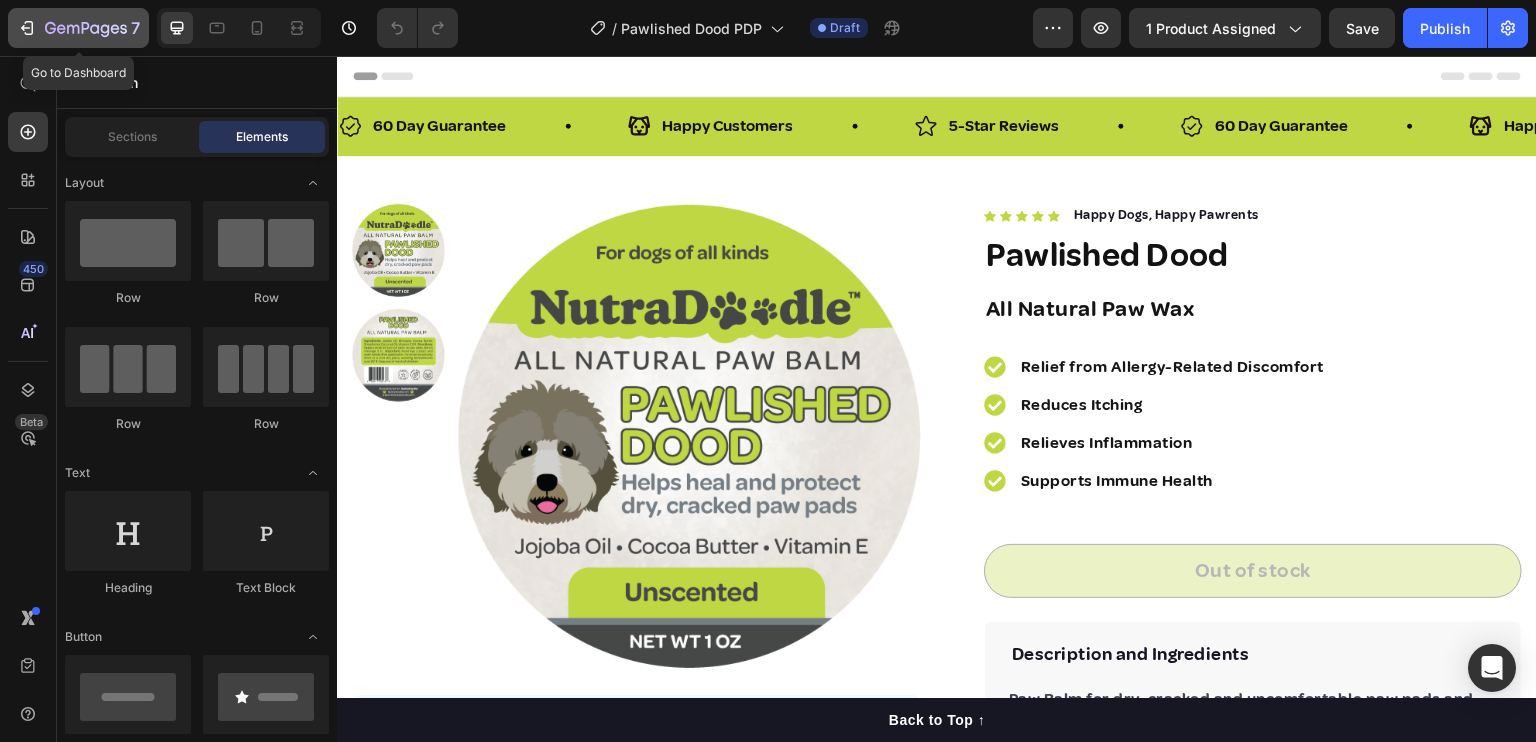 click 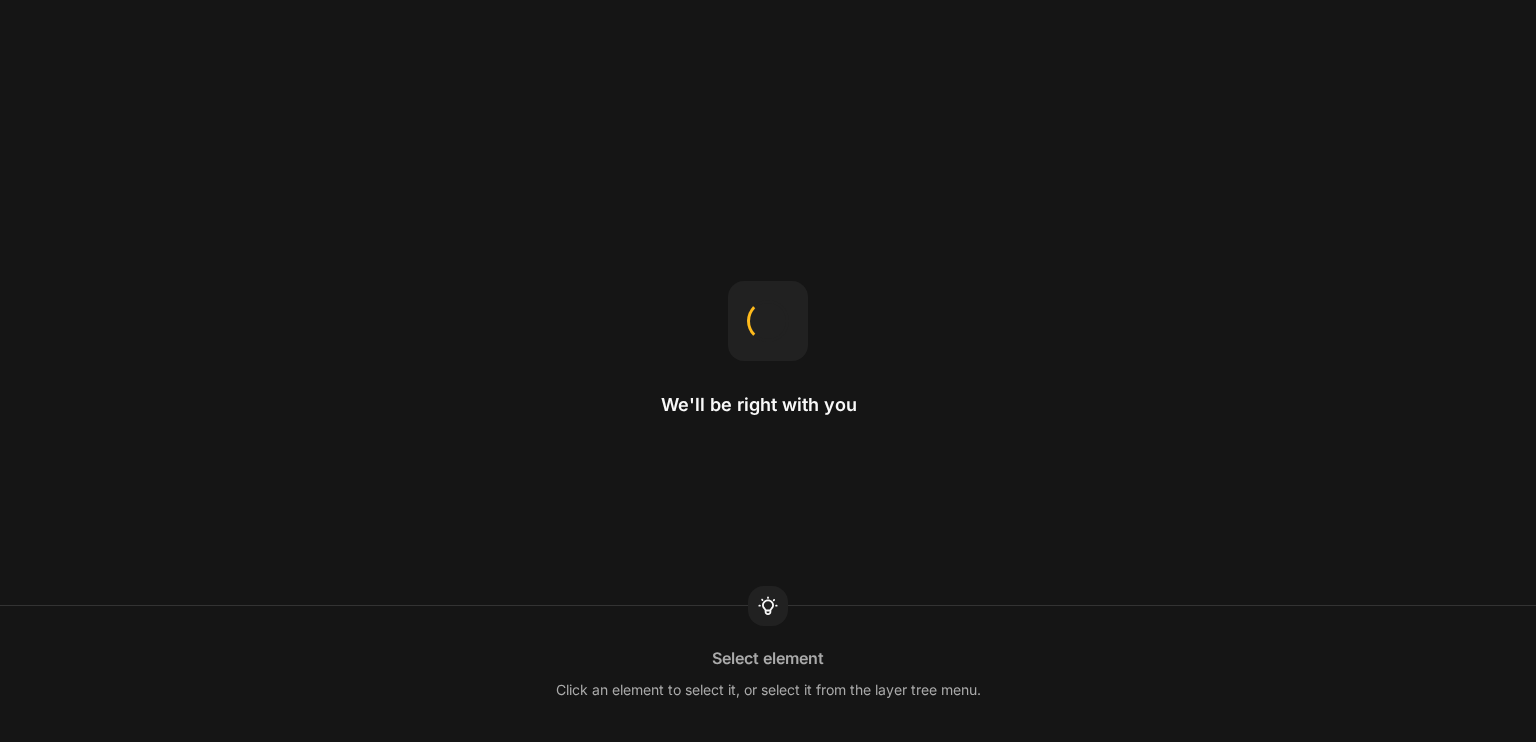 scroll, scrollTop: 0, scrollLeft: 0, axis: both 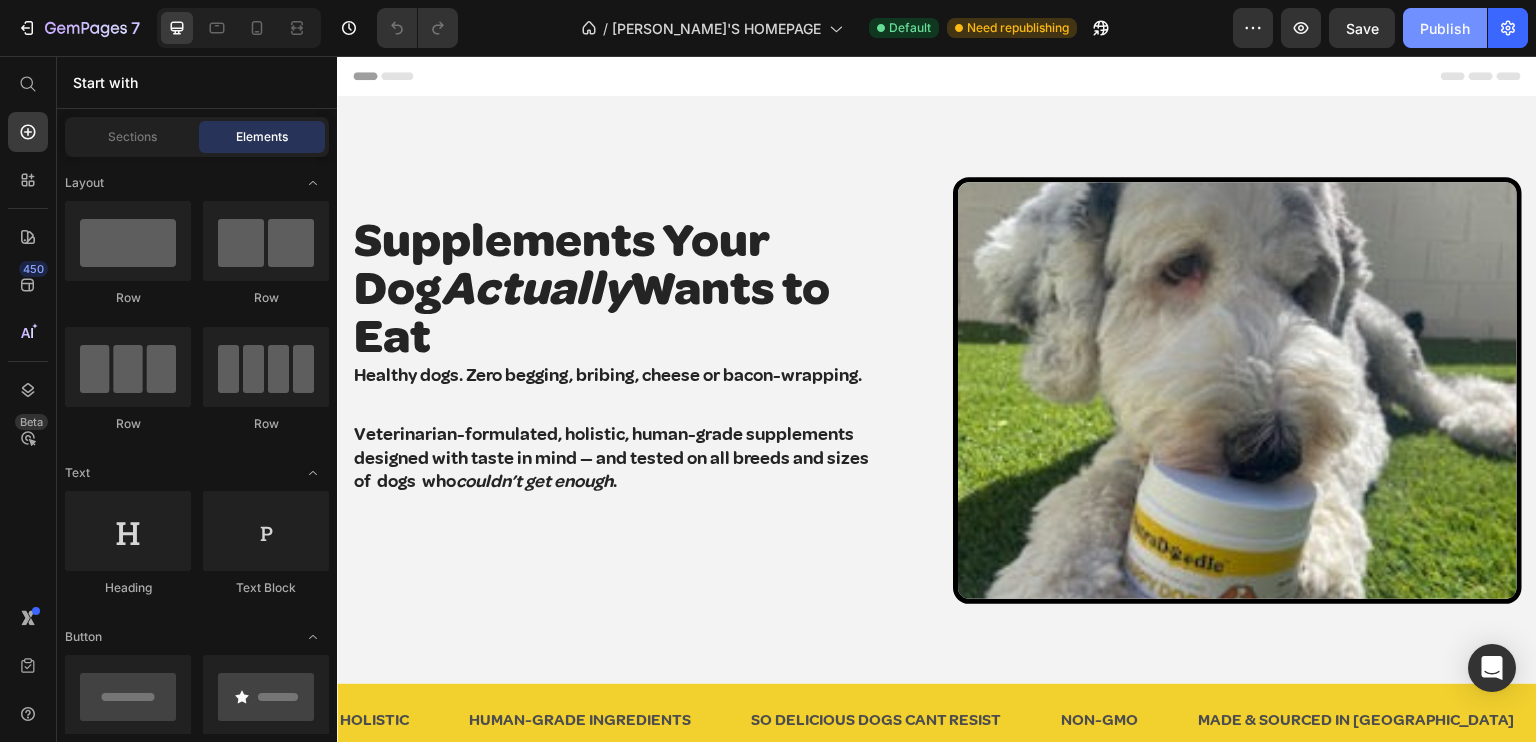 click on "Publish" at bounding box center [1445, 28] 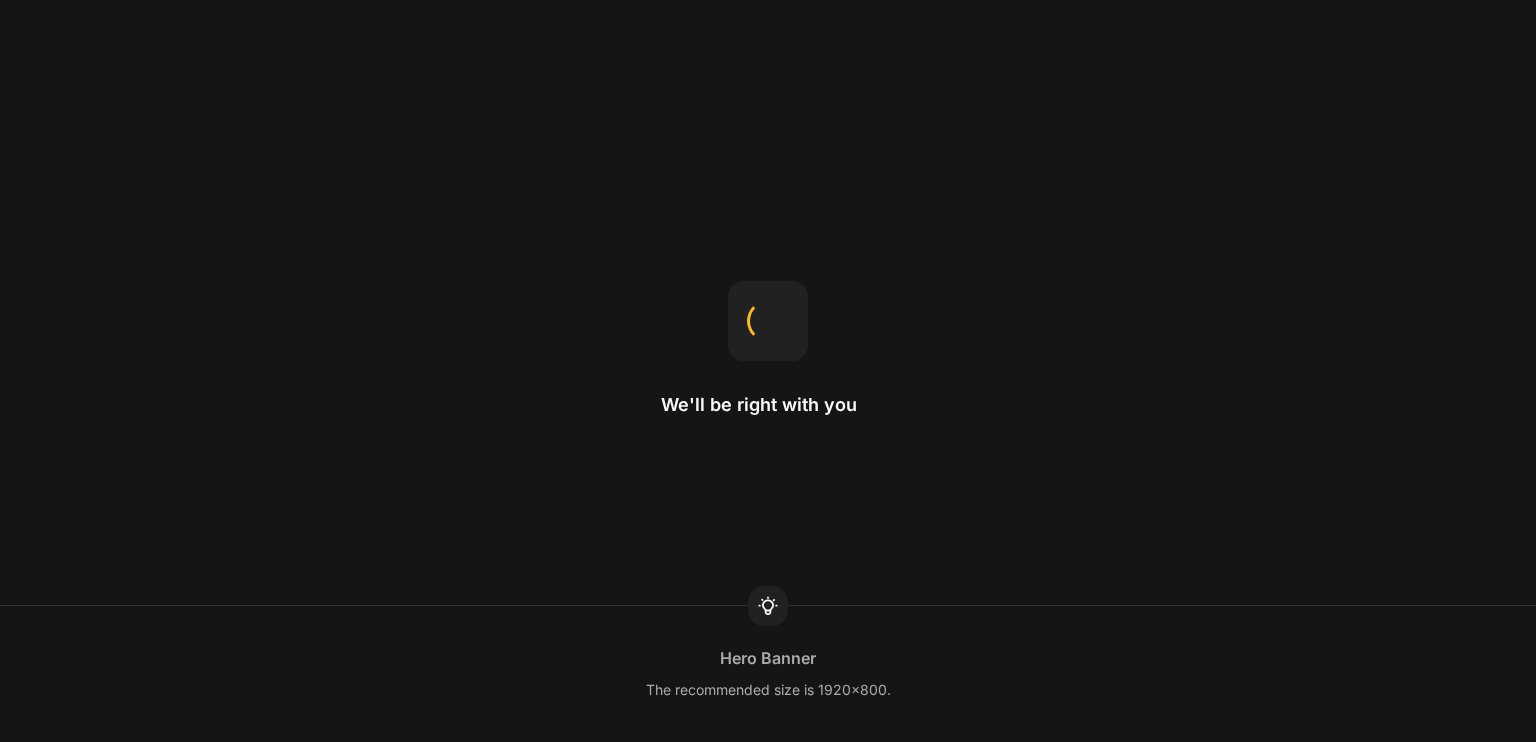 scroll, scrollTop: 0, scrollLeft: 0, axis: both 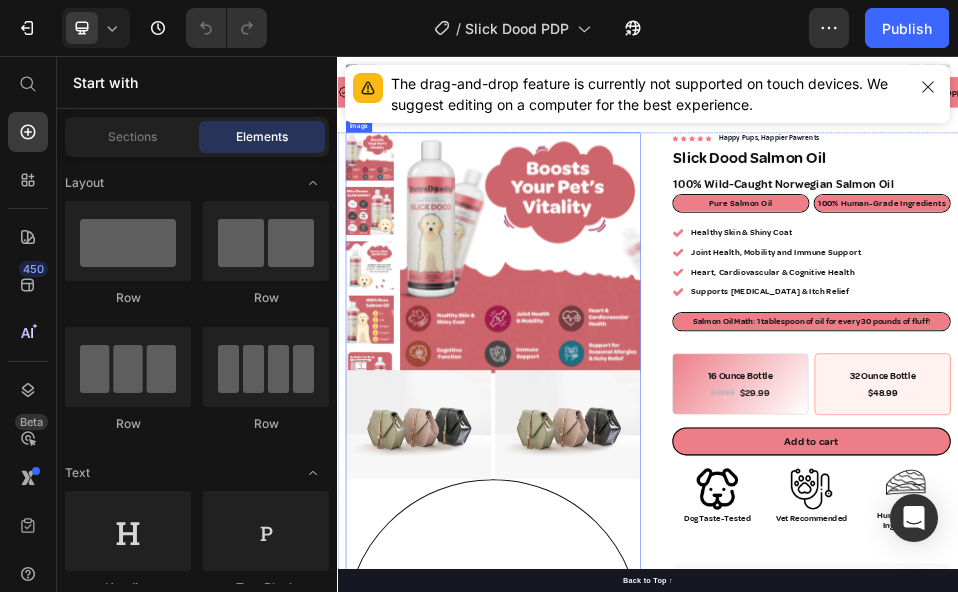 click at bounding box center [637, 899] 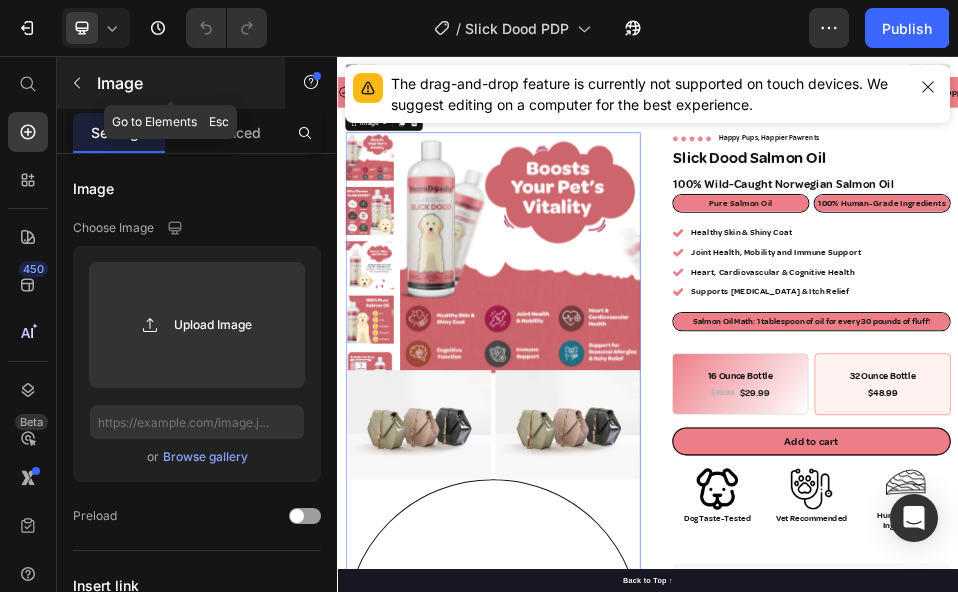 click 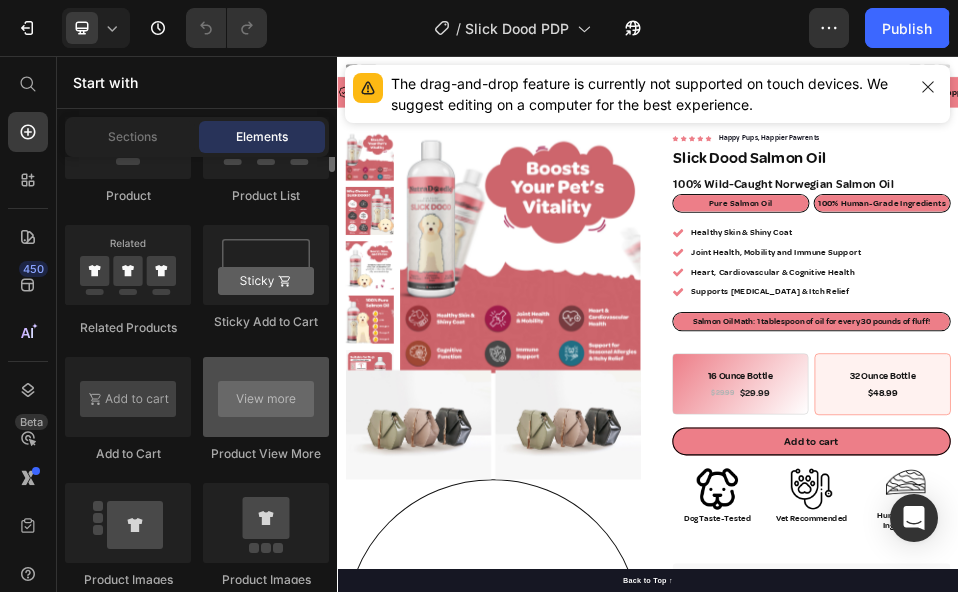 scroll, scrollTop: 2700, scrollLeft: 0, axis: vertical 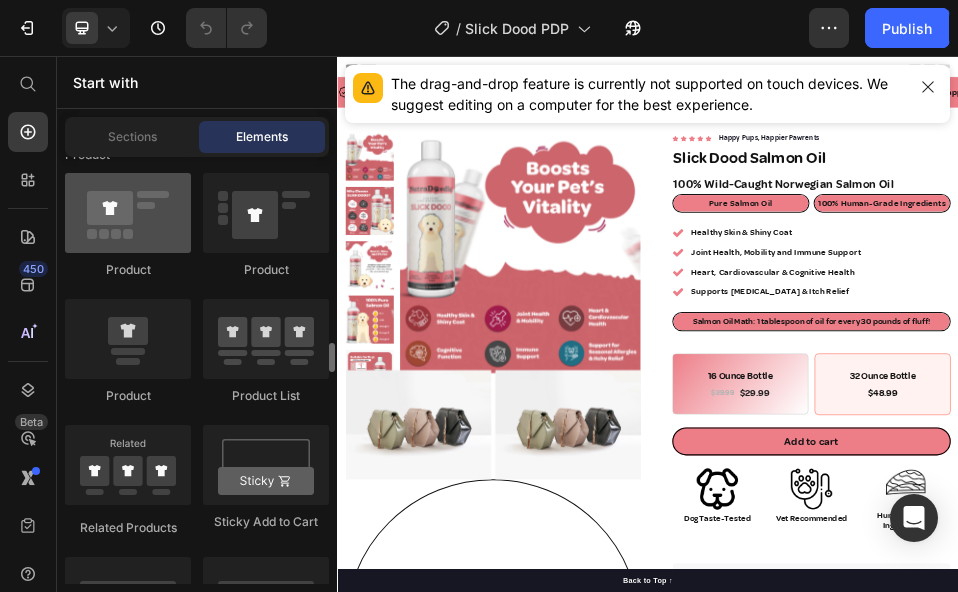 click at bounding box center (128, 213) 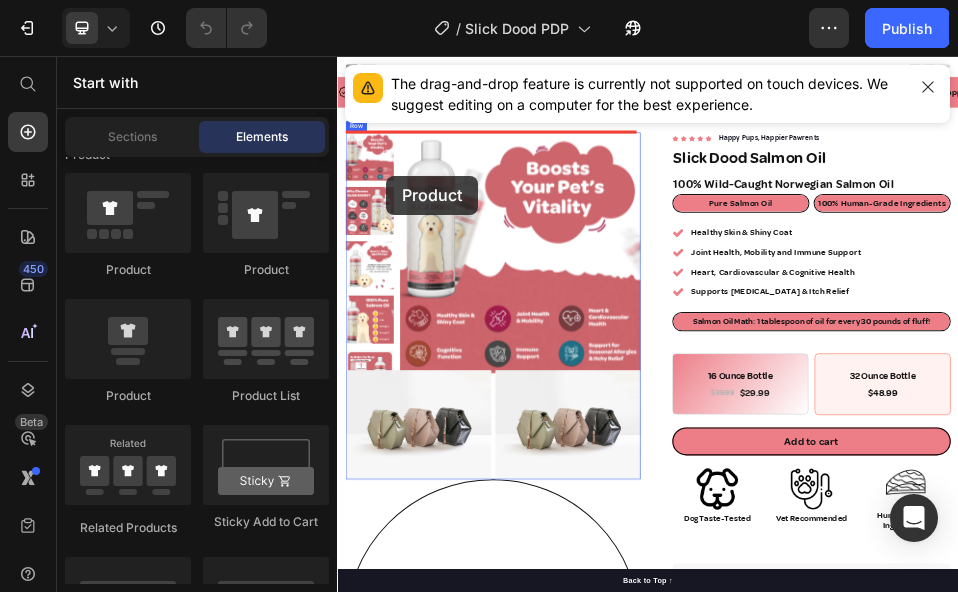 drag, startPoint x: 474, startPoint y: 264, endPoint x: 432, endPoint y: 287, distance: 47.88528 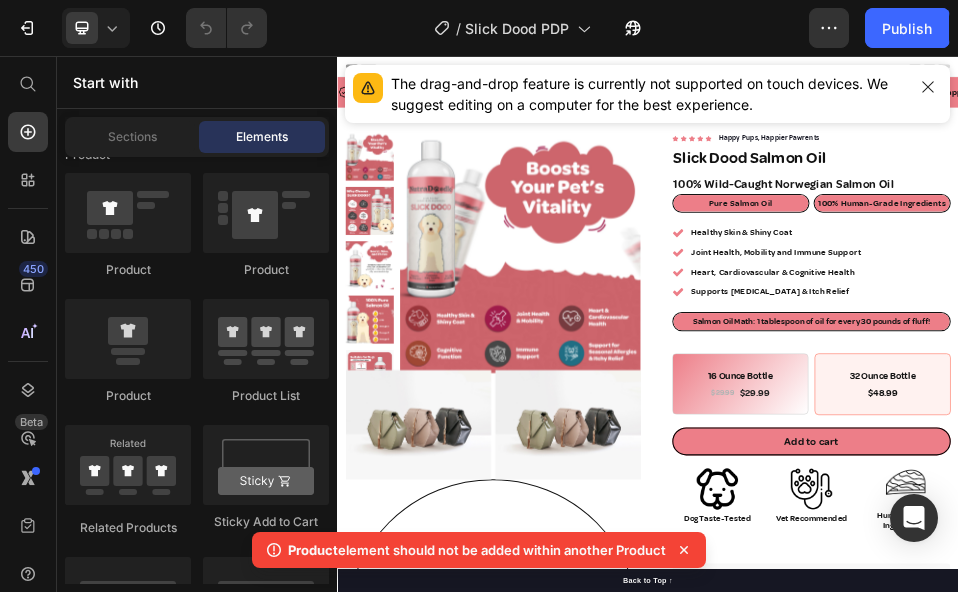 click on "Product     element should not be added within another Product" 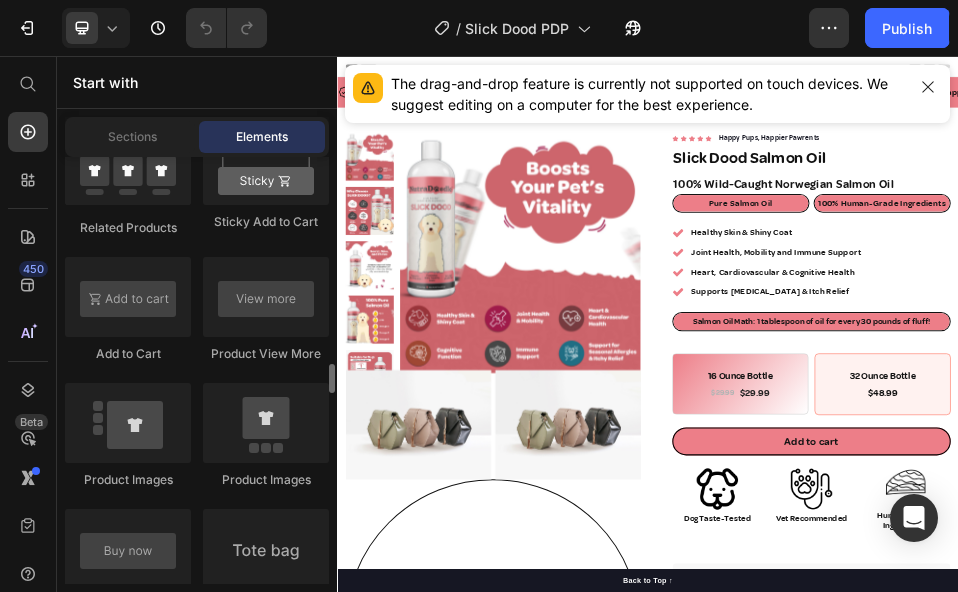scroll, scrollTop: 3100, scrollLeft: 0, axis: vertical 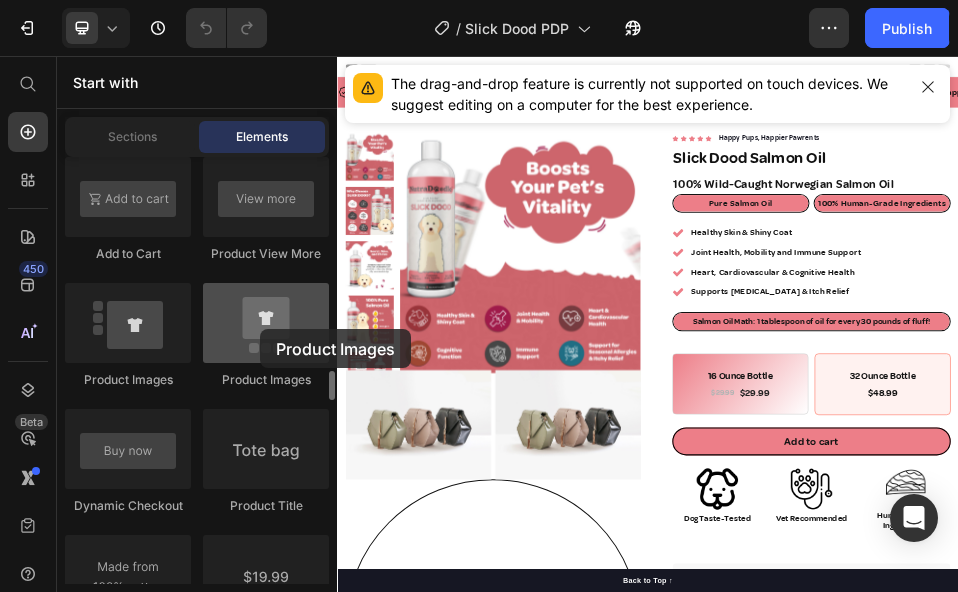click at bounding box center (266, 323) 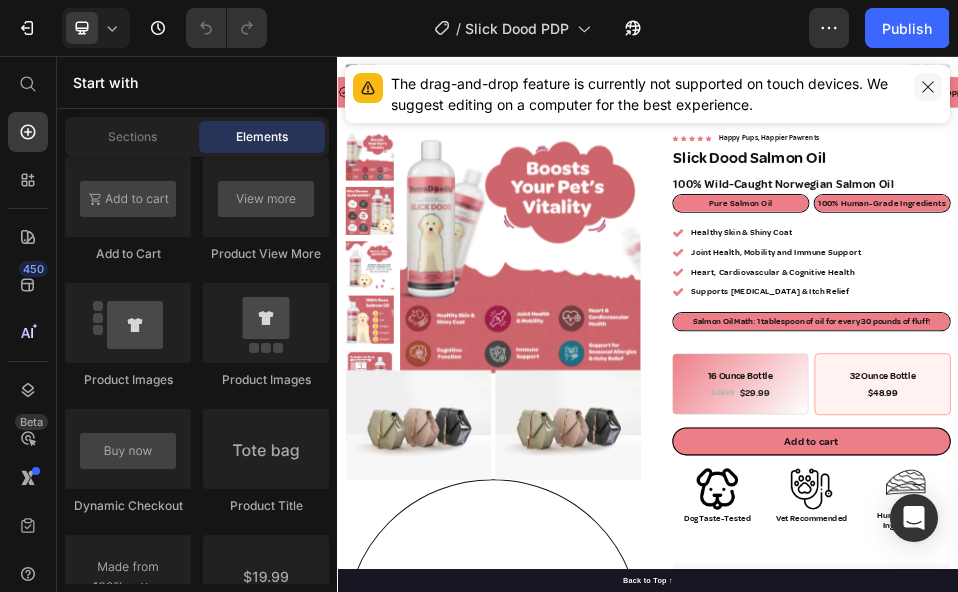 drag, startPoint x: 930, startPoint y: 84, endPoint x: 1143, endPoint y: 54, distance: 215.1023 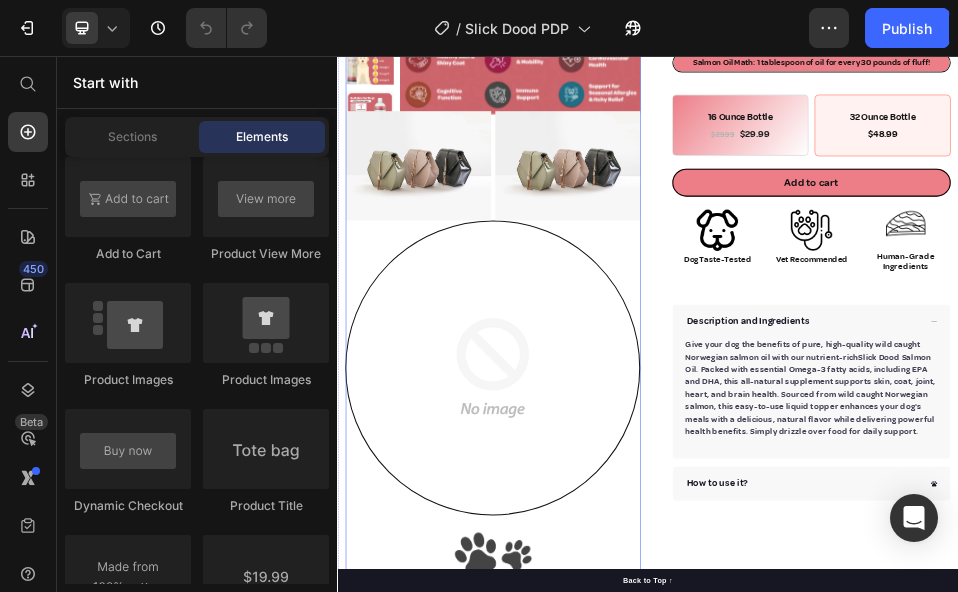 scroll, scrollTop: 400, scrollLeft: 0, axis: vertical 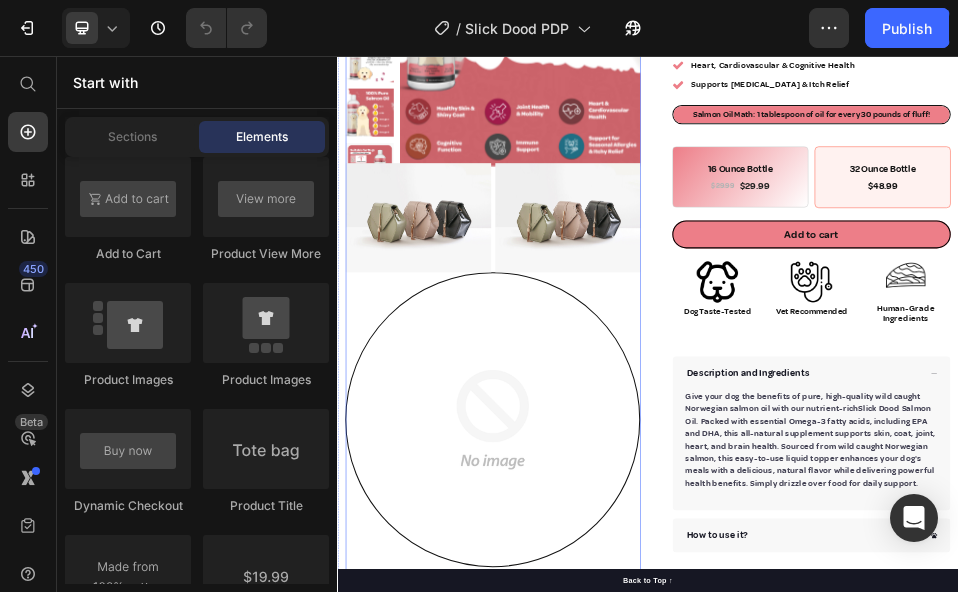 click at bounding box center (637, 499) 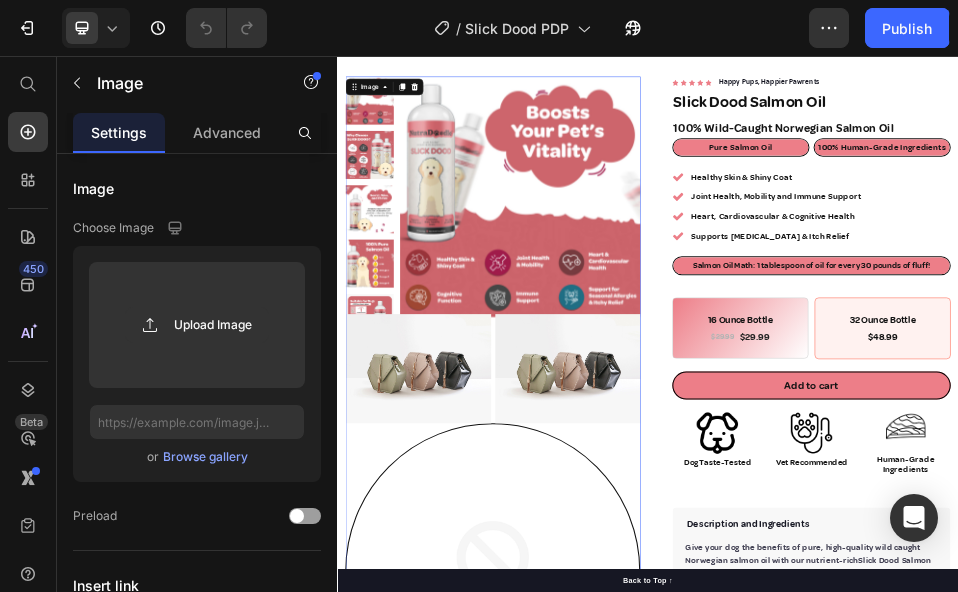 scroll, scrollTop: 100, scrollLeft: 0, axis: vertical 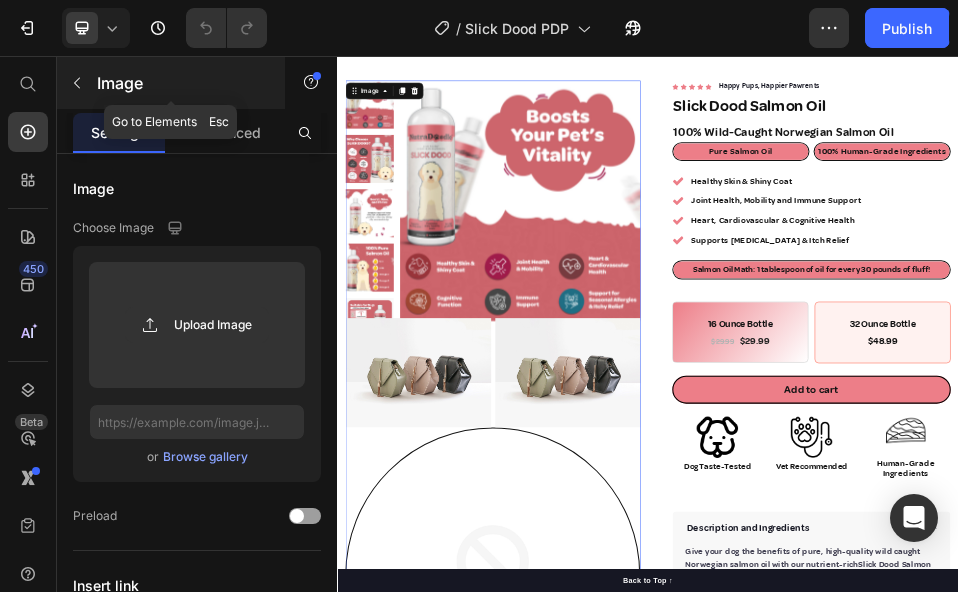 click 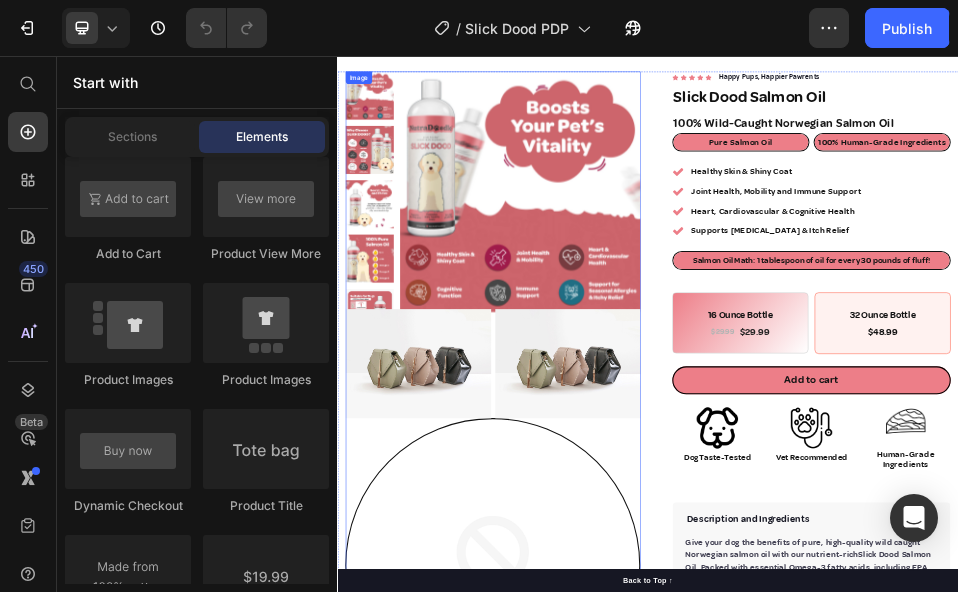 scroll, scrollTop: 100, scrollLeft: 0, axis: vertical 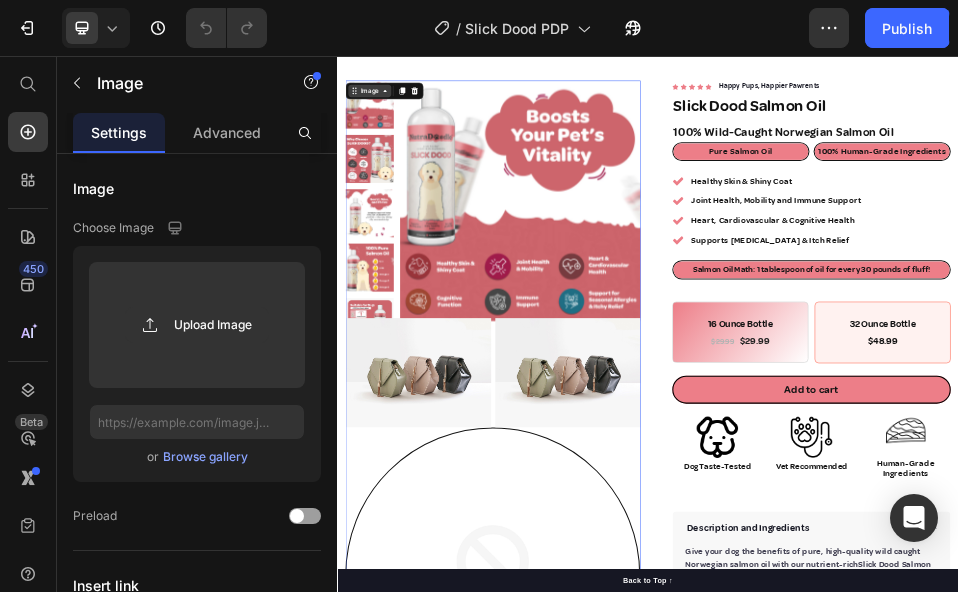 click on "Image" at bounding box center [398, 124] 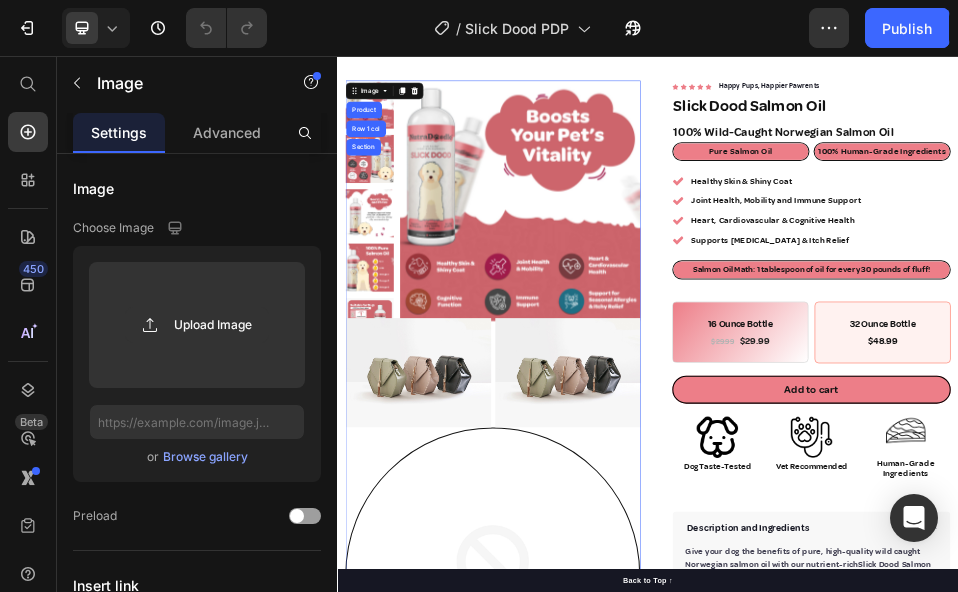 click at bounding box center [637, 799] 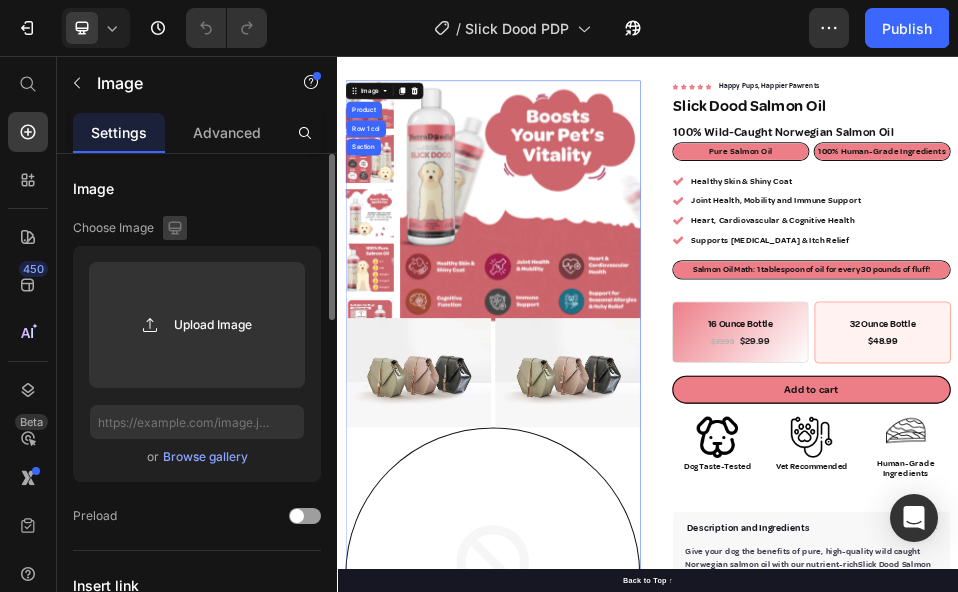 click 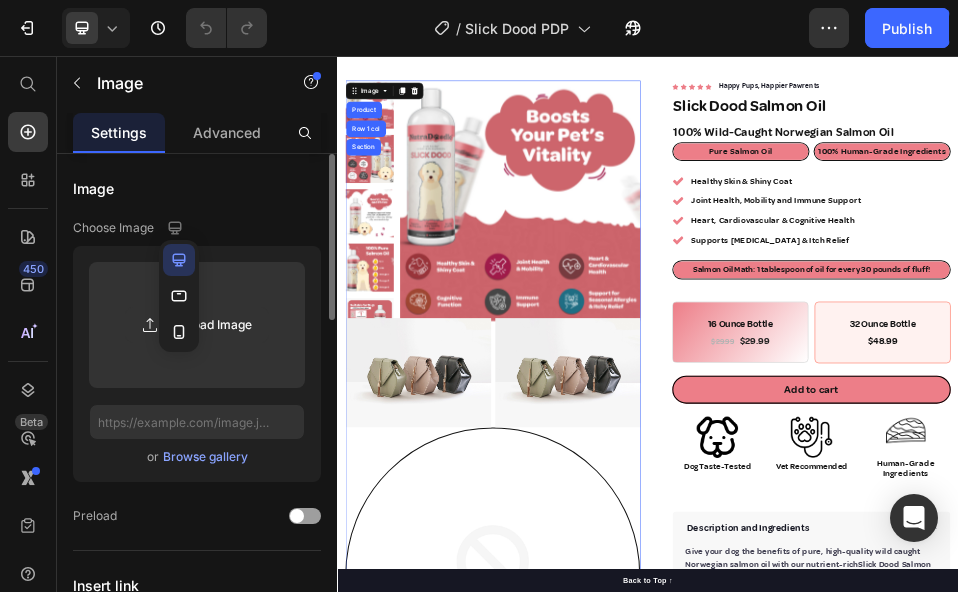 click on "Image" at bounding box center [197, 188] 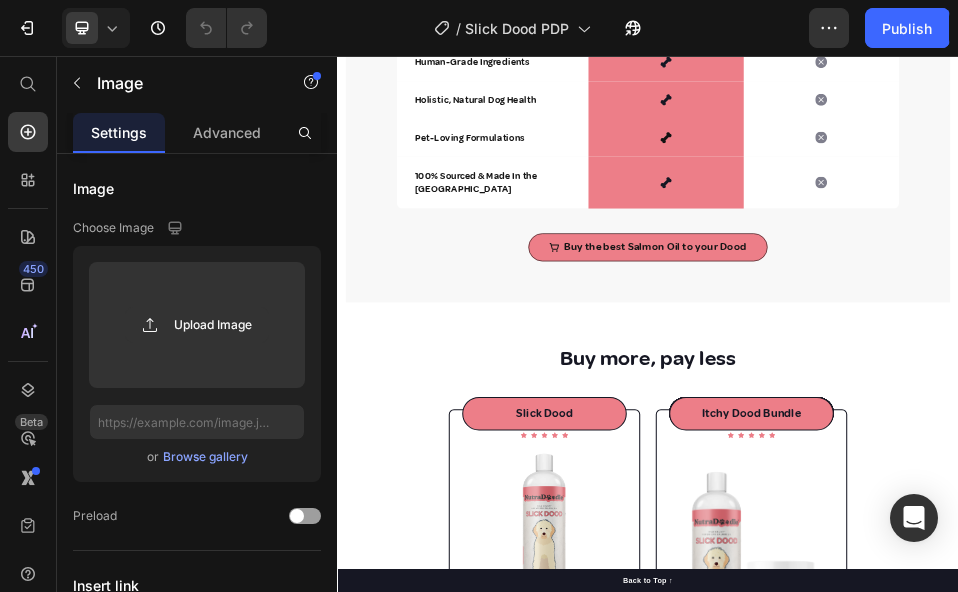 scroll, scrollTop: 2500, scrollLeft: 0, axis: vertical 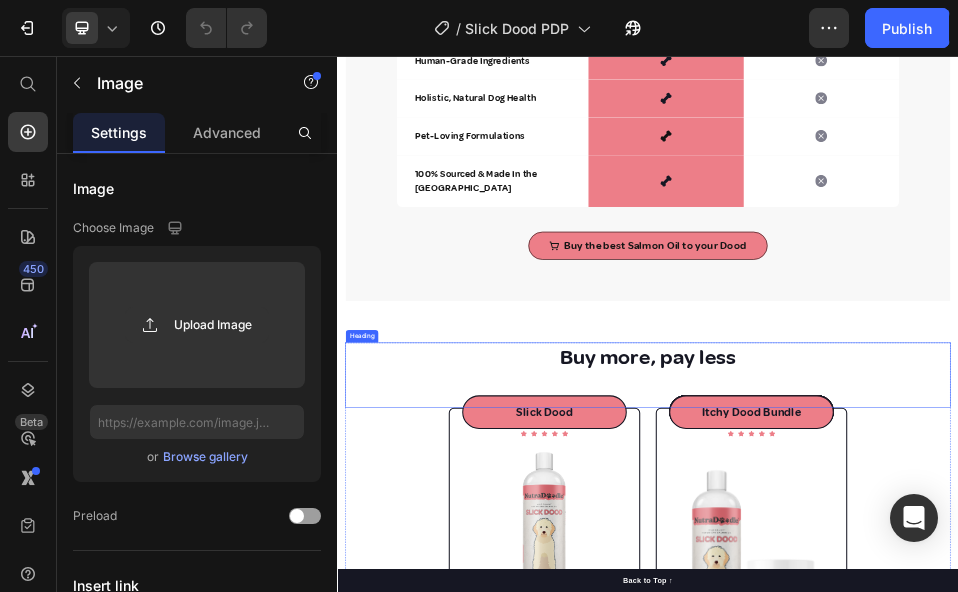 click on "Buy more, pay less" at bounding box center (937, 638) 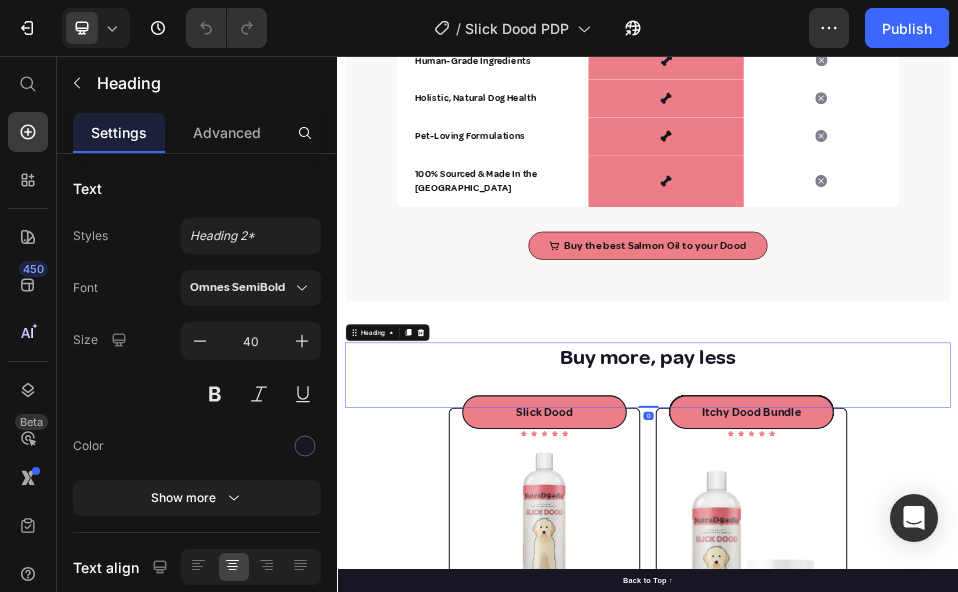 drag, startPoint x: 928, startPoint y: 703, endPoint x: 921, endPoint y: 665, distance: 38.63936 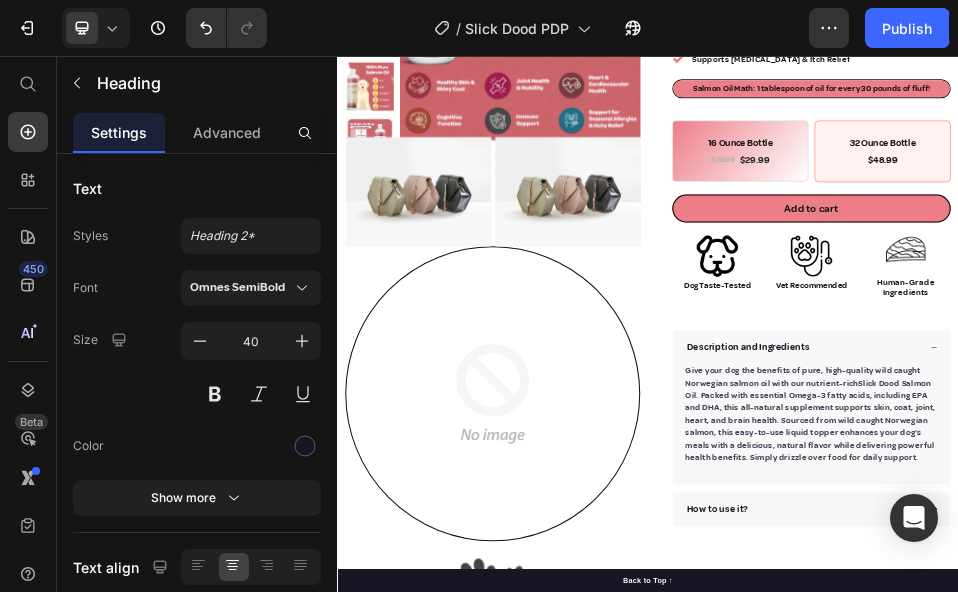 scroll, scrollTop: 431, scrollLeft: 0, axis: vertical 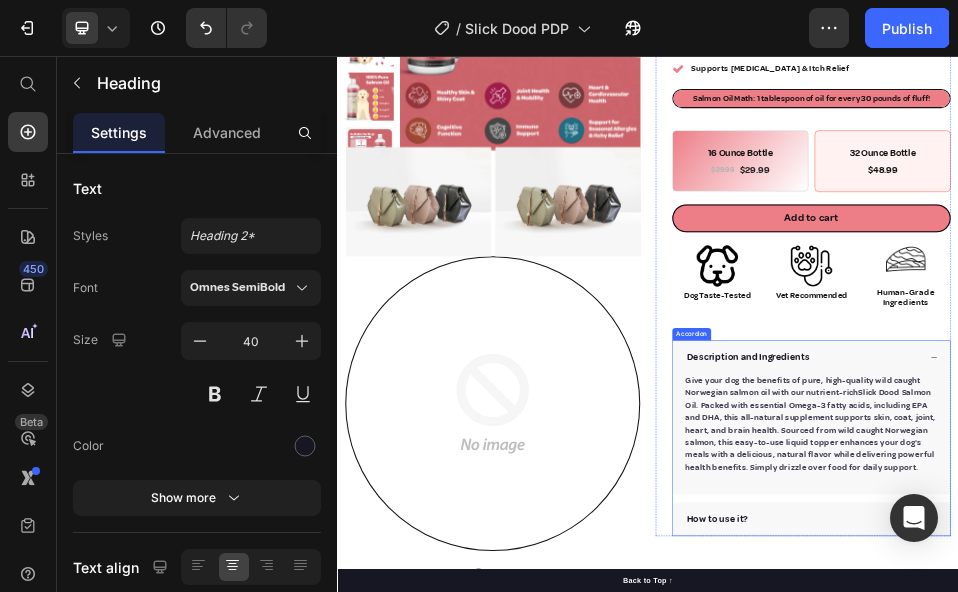 click 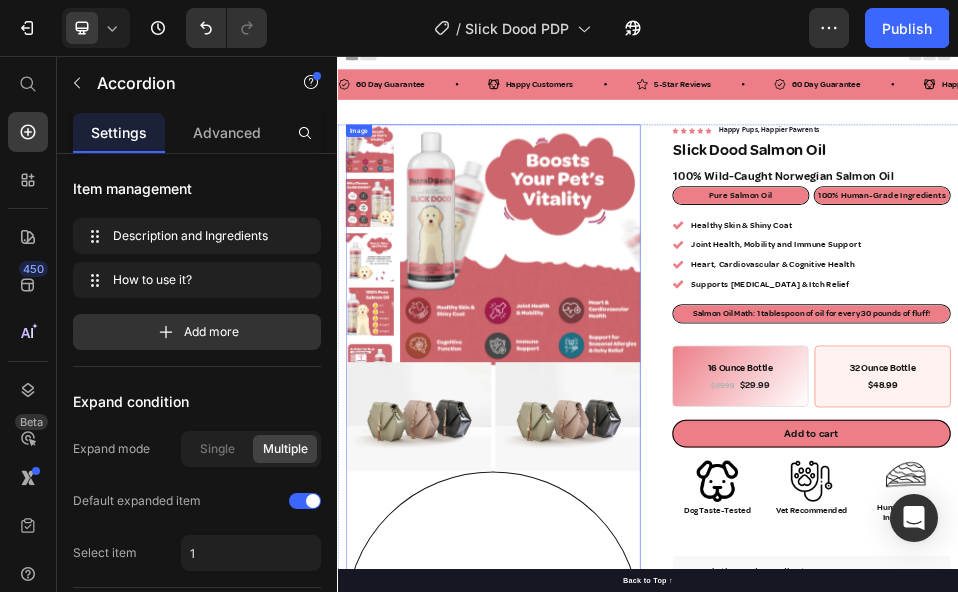 scroll, scrollTop: 0, scrollLeft: 0, axis: both 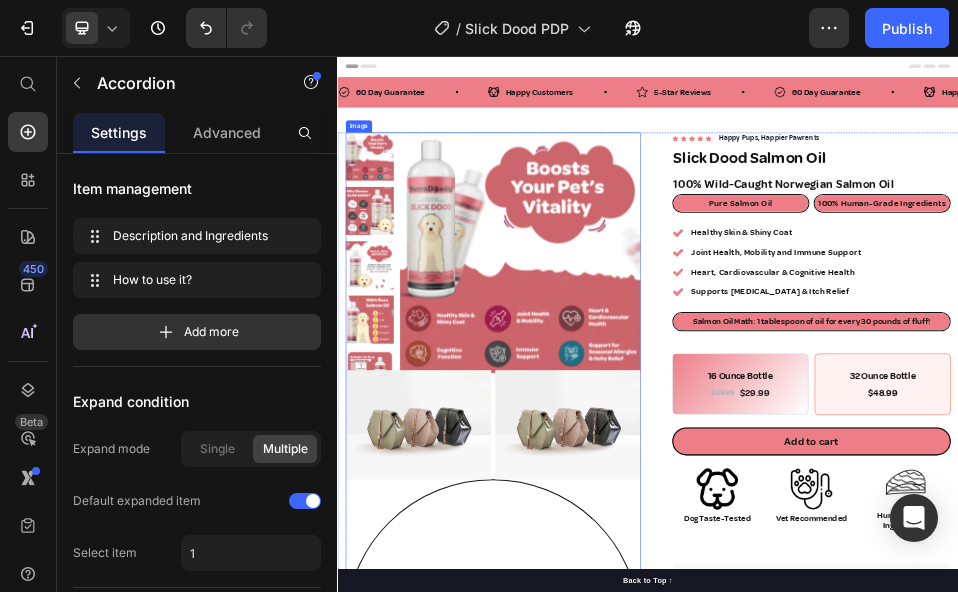 click at bounding box center (637, 899) 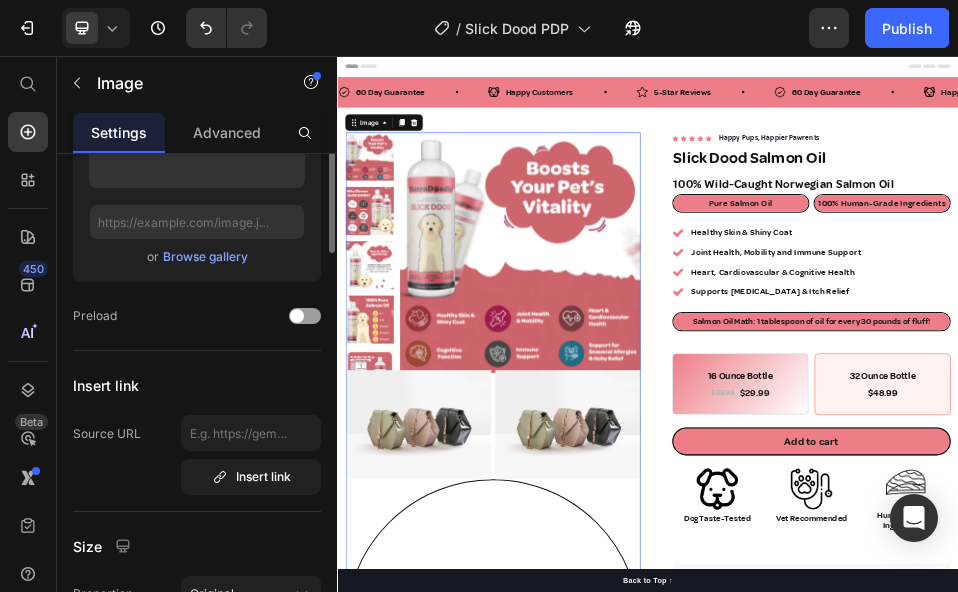 scroll, scrollTop: 0, scrollLeft: 0, axis: both 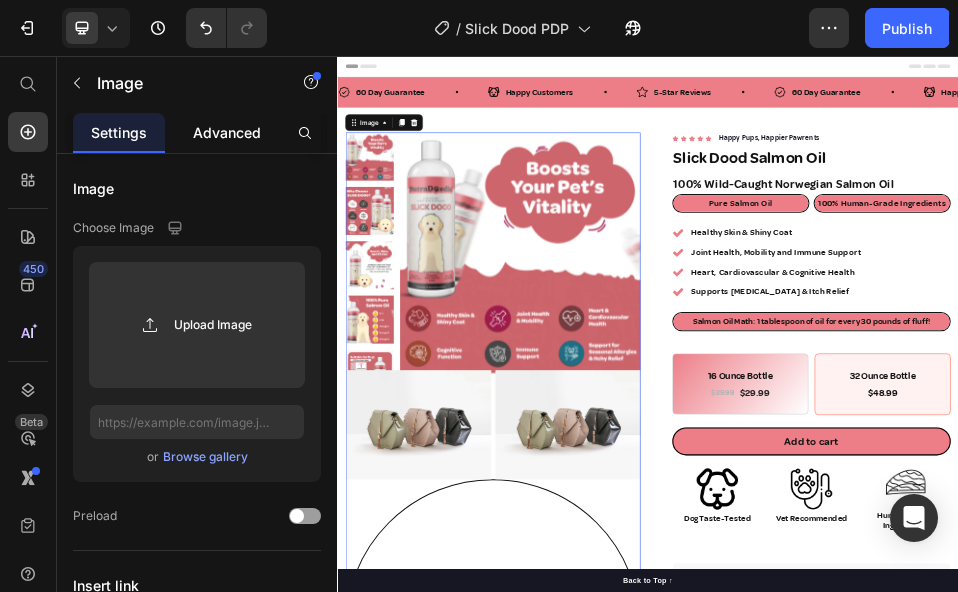 click on "Advanced" at bounding box center [227, 132] 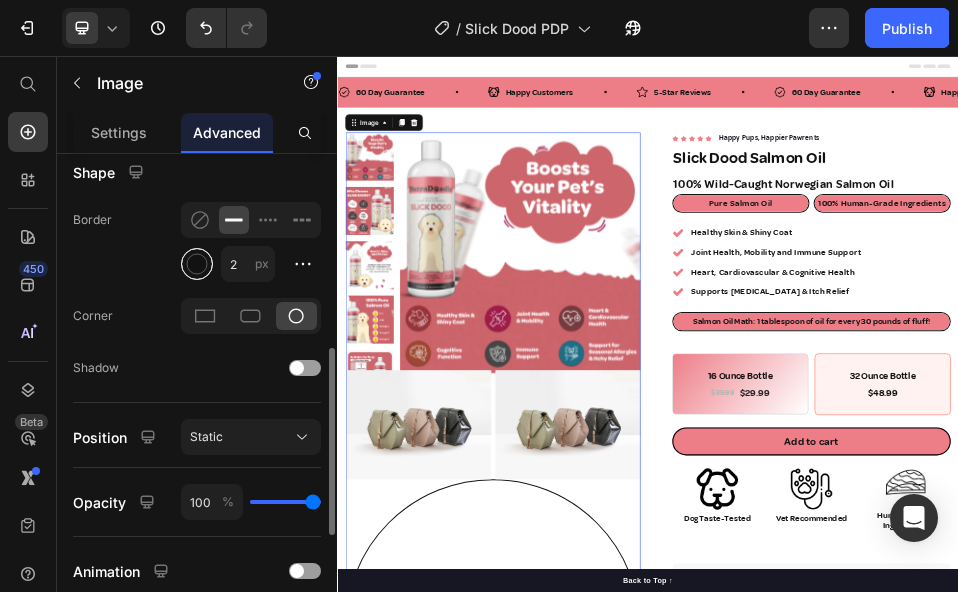 scroll, scrollTop: 0, scrollLeft: 0, axis: both 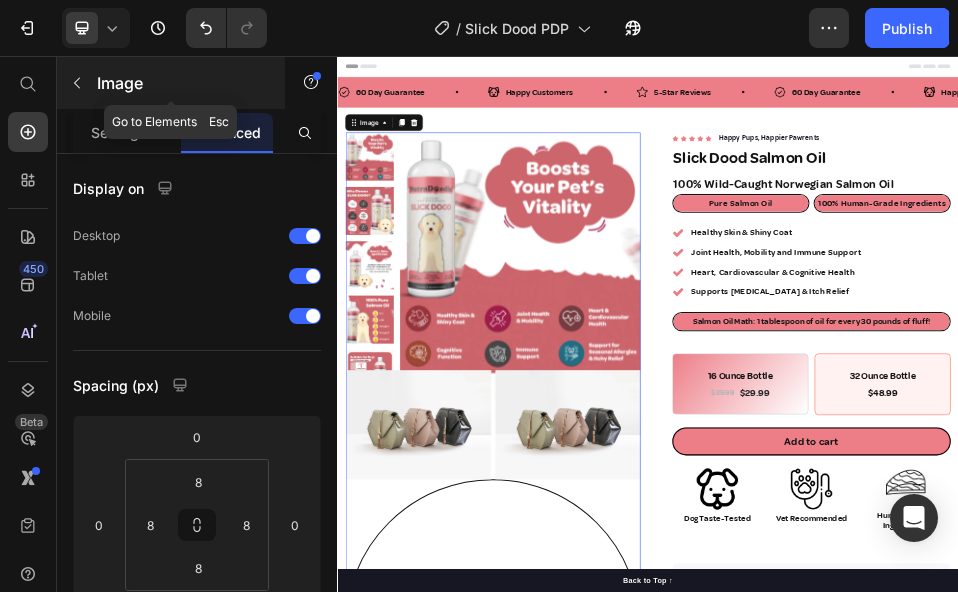 click 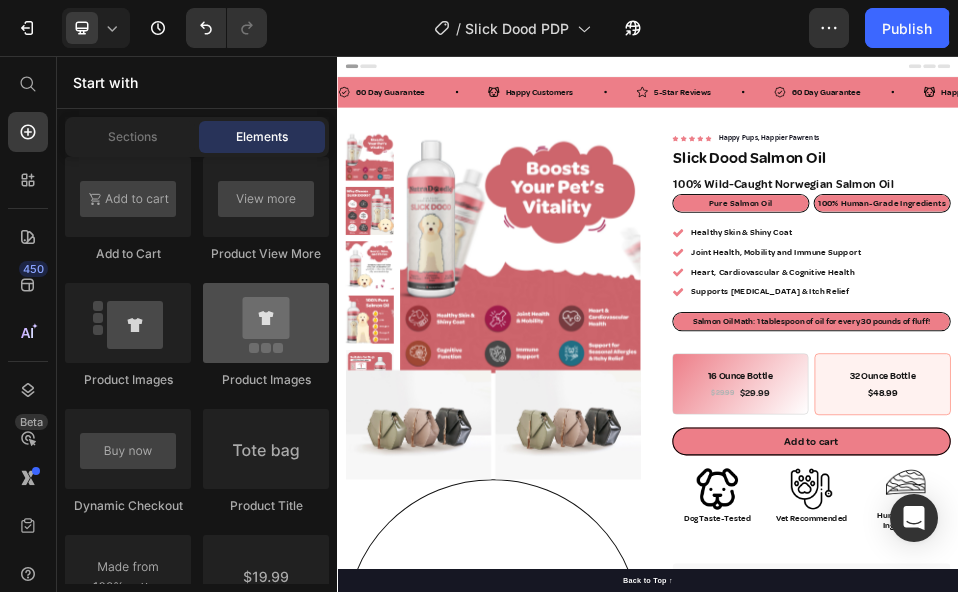 scroll, scrollTop: 3300, scrollLeft: 0, axis: vertical 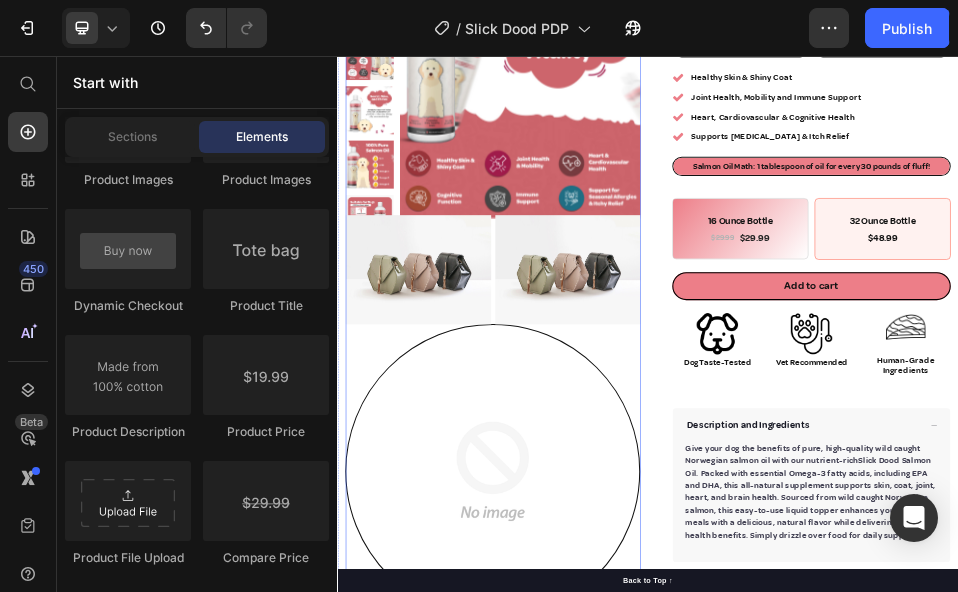click at bounding box center (637, 599) 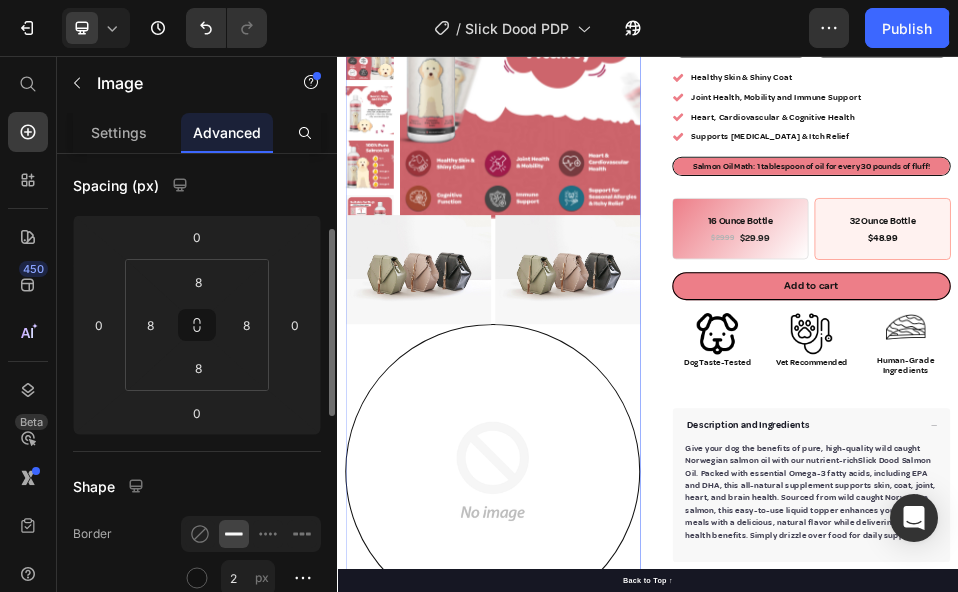 scroll, scrollTop: 0, scrollLeft: 0, axis: both 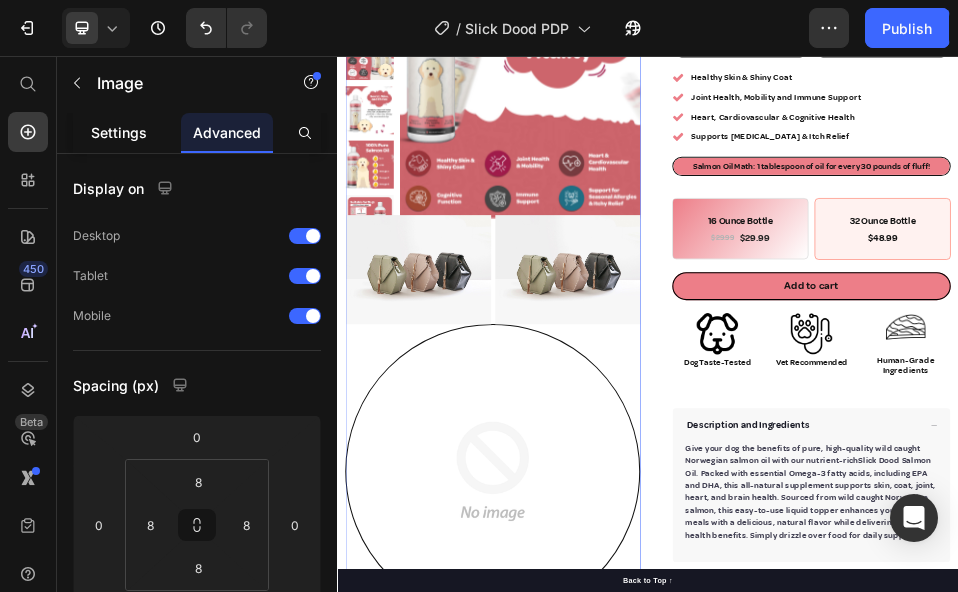 click on "Settings" 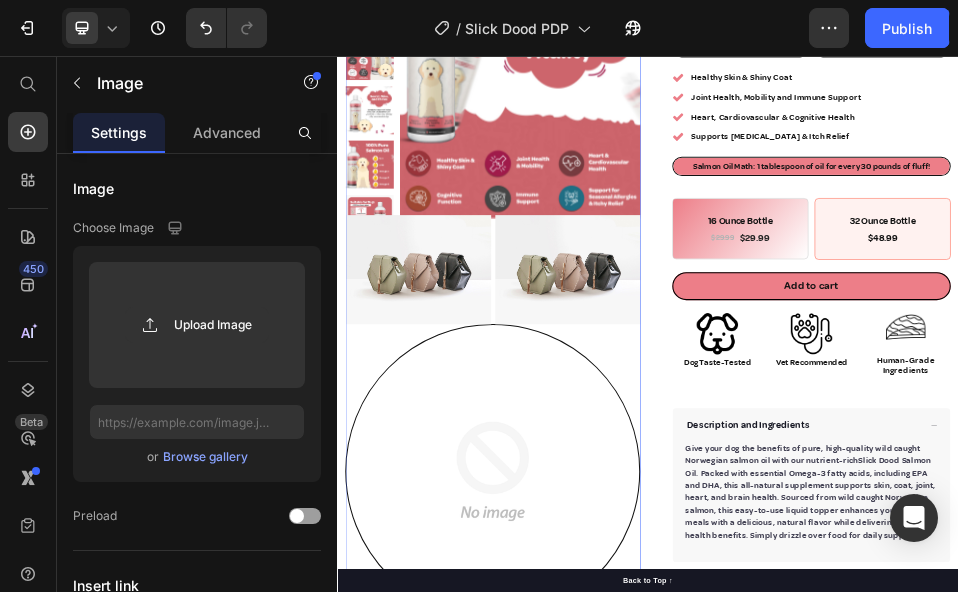 scroll, scrollTop: 500, scrollLeft: 0, axis: vertical 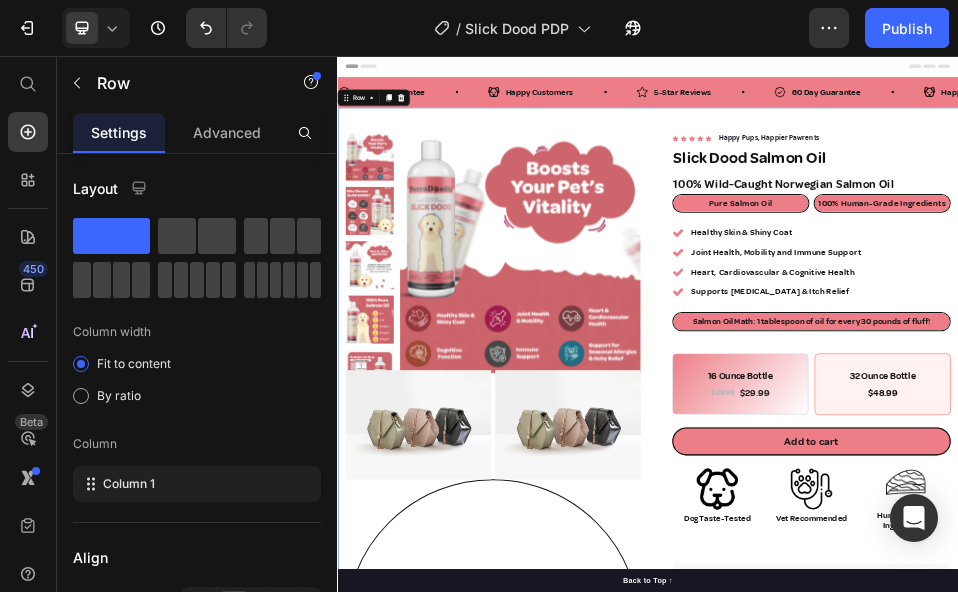 click on "Product Images Image Image Row "My dog absolutely loves this food! It's clear that the taste and quality are top-notch."  -Daisy Text block Row Row Image Image Icon Icon Icon Icon Icon Icon List Hoz Happy Pups, Happier Pawrents Text block Row Slick Dood Salmon Oil Product Title 100% Wild-Caught Norwegian Salmon Oil Text block Pure Salmon Oil Text Block 100% Human-Grade Ingredients Text Block Row
Healthy Skin & Shiny Coat
Joint Health, Mobility and Immune Support
Heart, Cardiovascular & Cognitive Health
Supports [MEDICAL_DATA] & Itch Relief Item list Salmon Oil Math: 1 tablespoon of oil for every 30 pounds of fluff! Text Block 16 Ounce Bottle Text Block $29.99 Product Price $29.99 Product Price Row Row 32 Ounce Bottle $48.99 Text Block Row Product Bundle Discount Add to cart Product Cart Button Image  Dog Taste-Tested Text Block Image  Vet Recommended Text Block Image Human-Grade Ingredients Text Block Row Perfect for sensitive tummies" at bounding box center (937, 915) 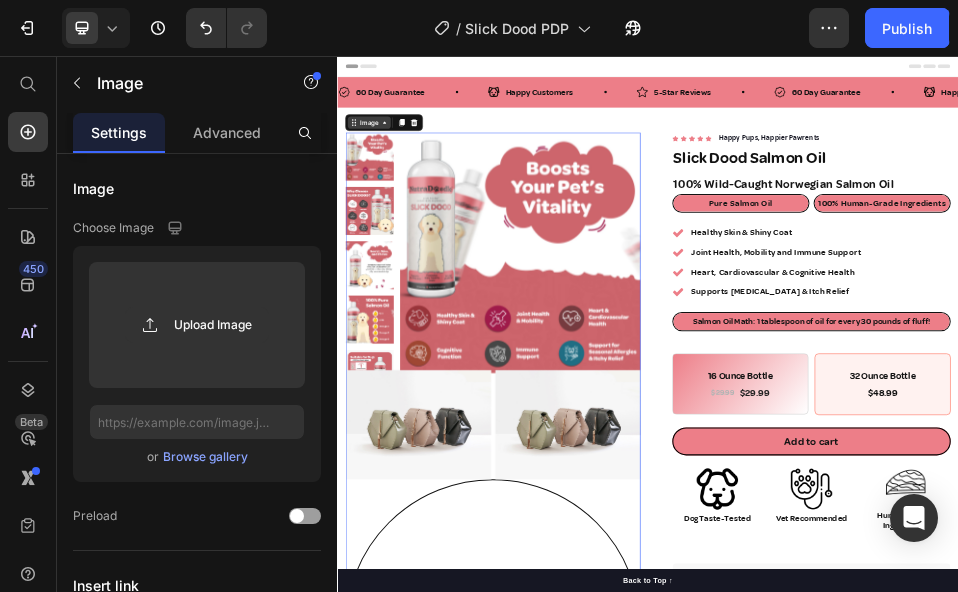 click 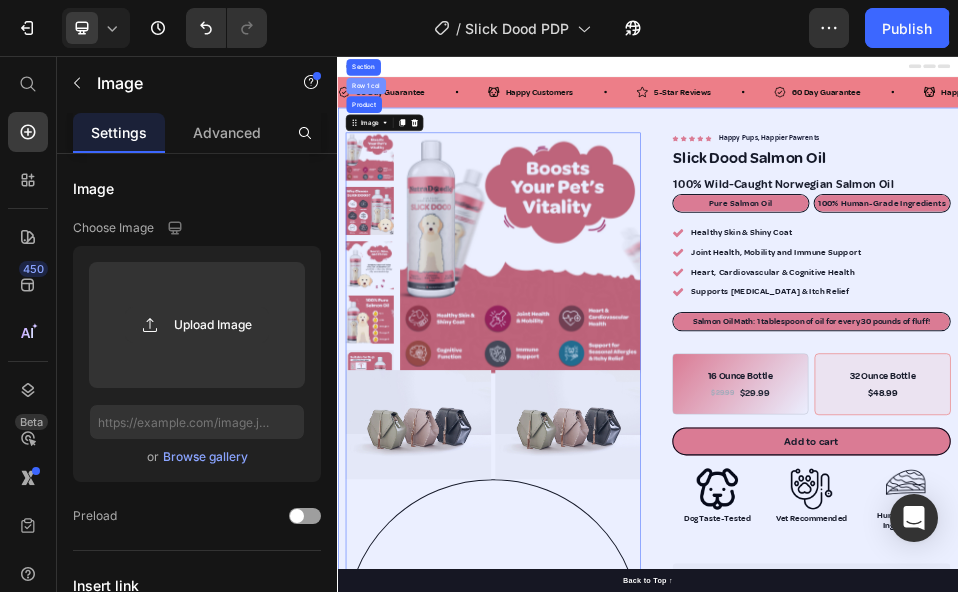 click on "Row 1 col" at bounding box center (391, 114) 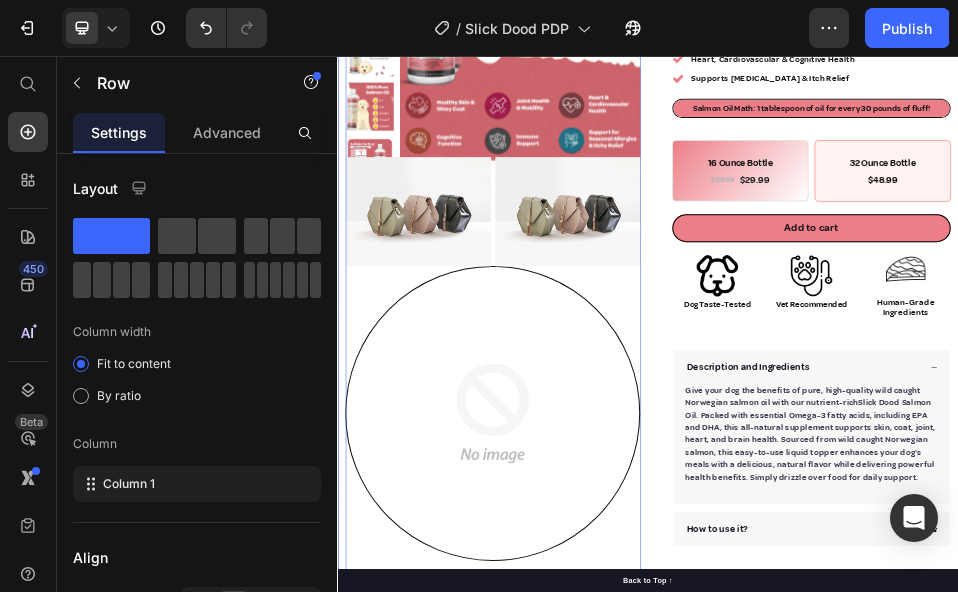 scroll, scrollTop: 400, scrollLeft: 0, axis: vertical 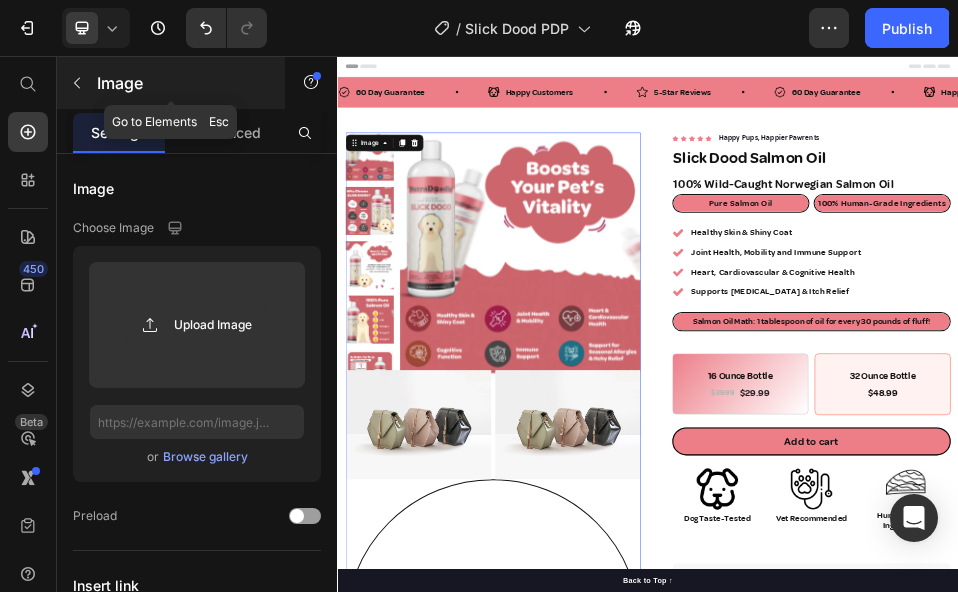 click 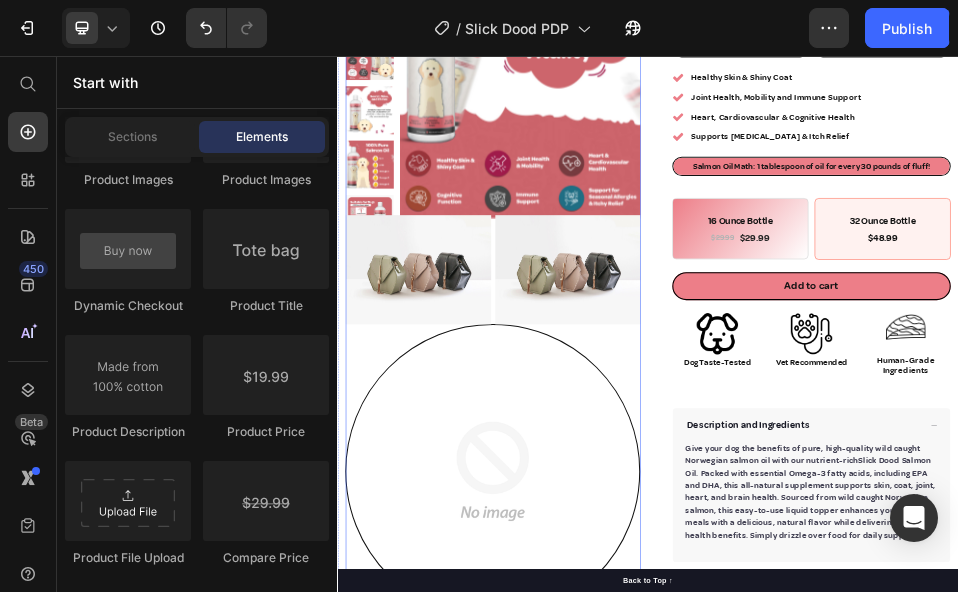 scroll, scrollTop: 400, scrollLeft: 0, axis: vertical 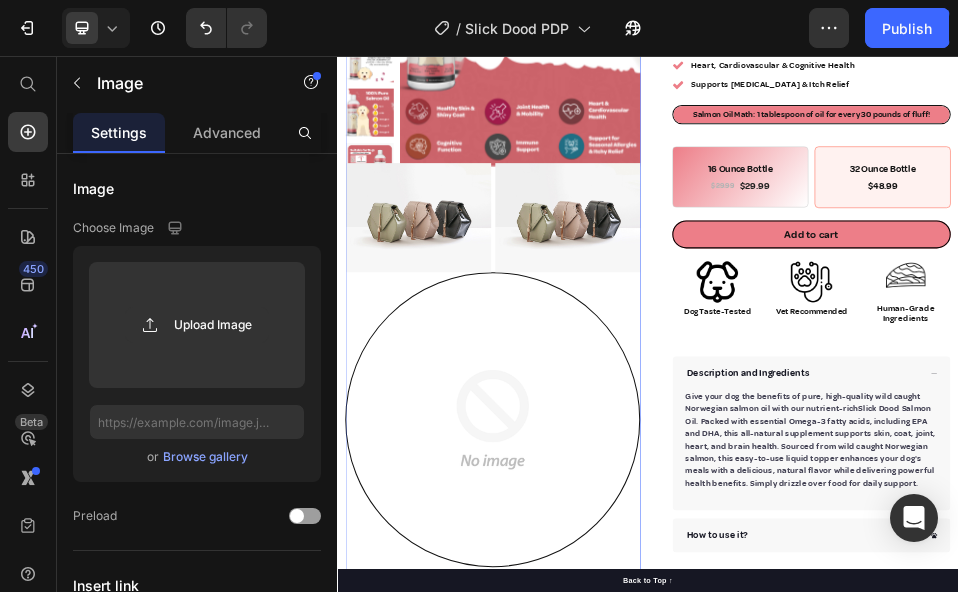 click at bounding box center (637, 499) 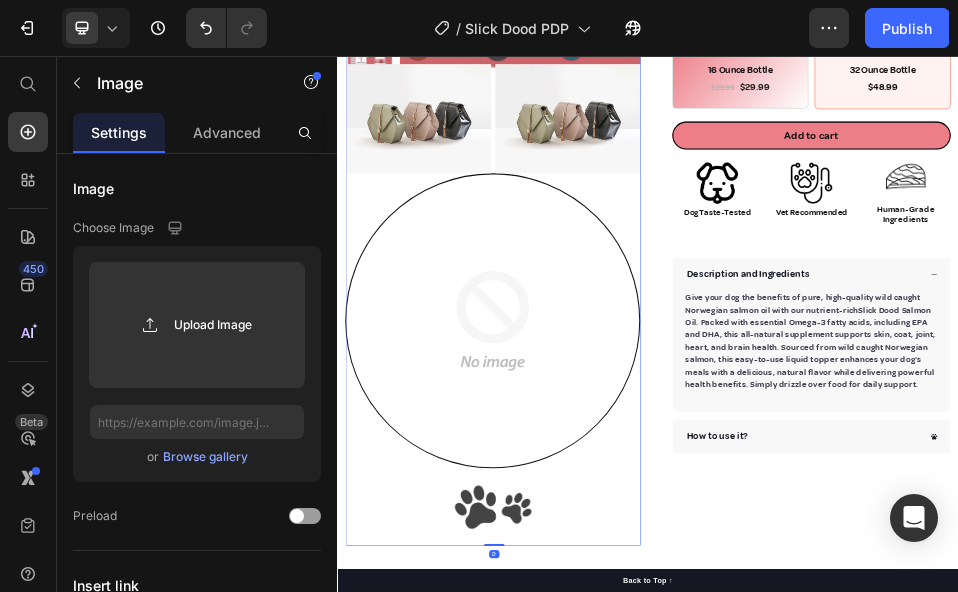 scroll, scrollTop: 600, scrollLeft: 0, axis: vertical 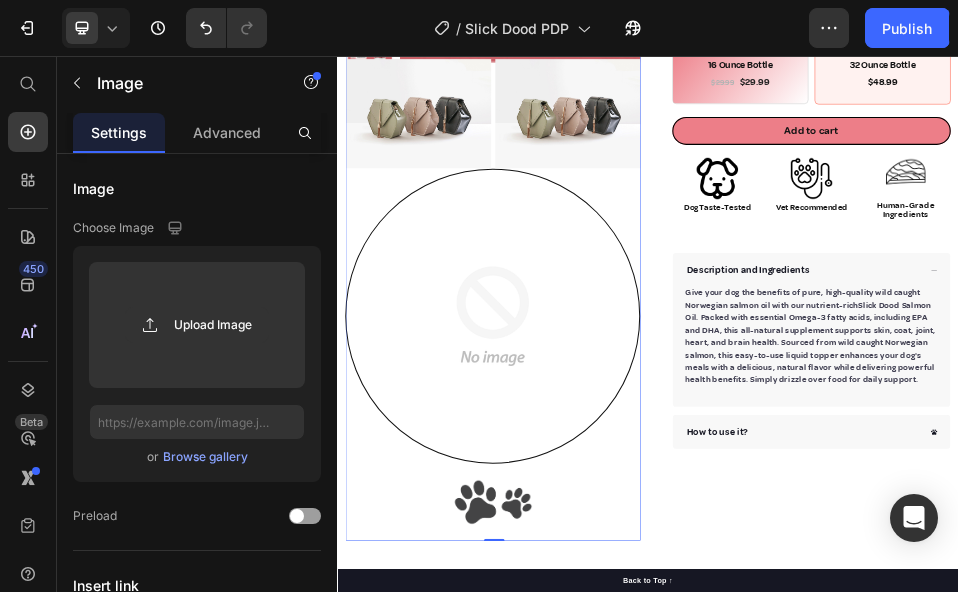 click at bounding box center [637, 299] 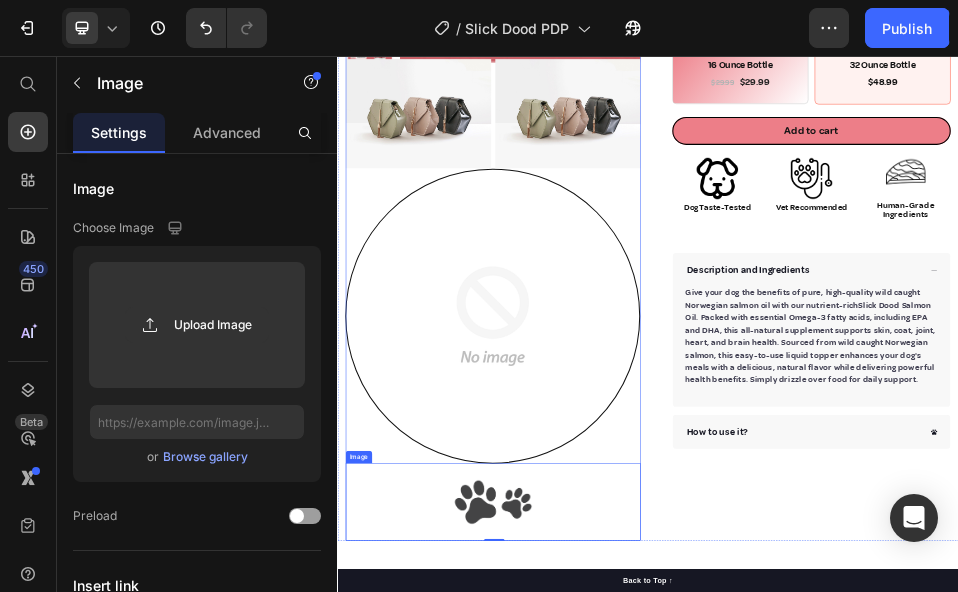 click at bounding box center (637, 919) 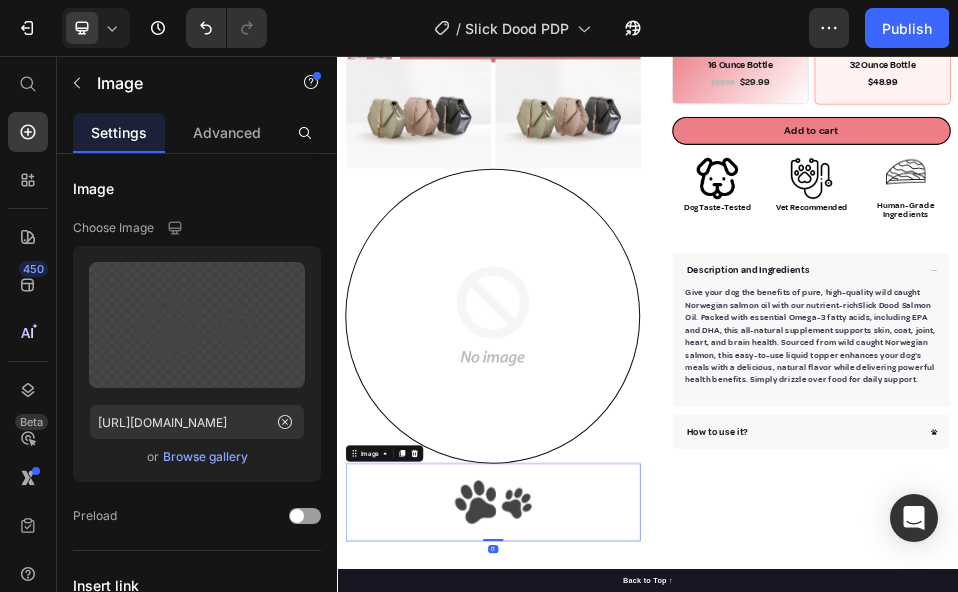 drag, startPoint x: 624, startPoint y: 975, endPoint x: 658, endPoint y: 662, distance: 314.84122 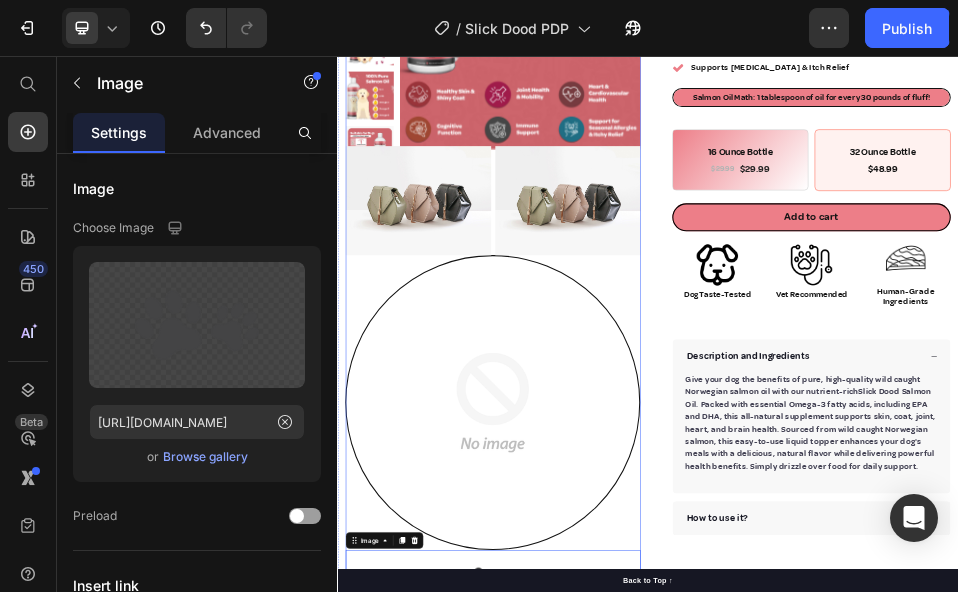 scroll, scrollTop: 400, scrollLeft: 0, axis: vertical 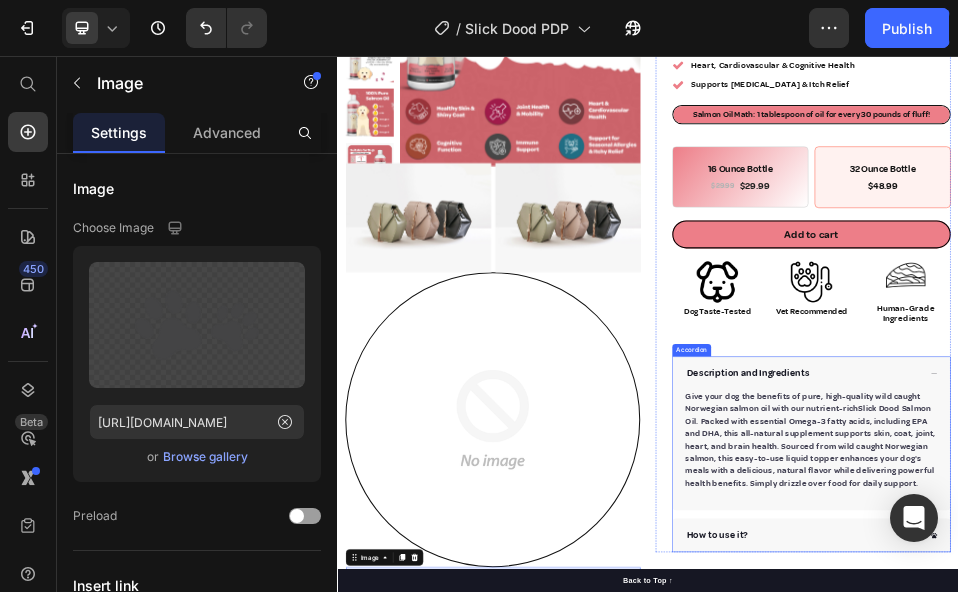 click 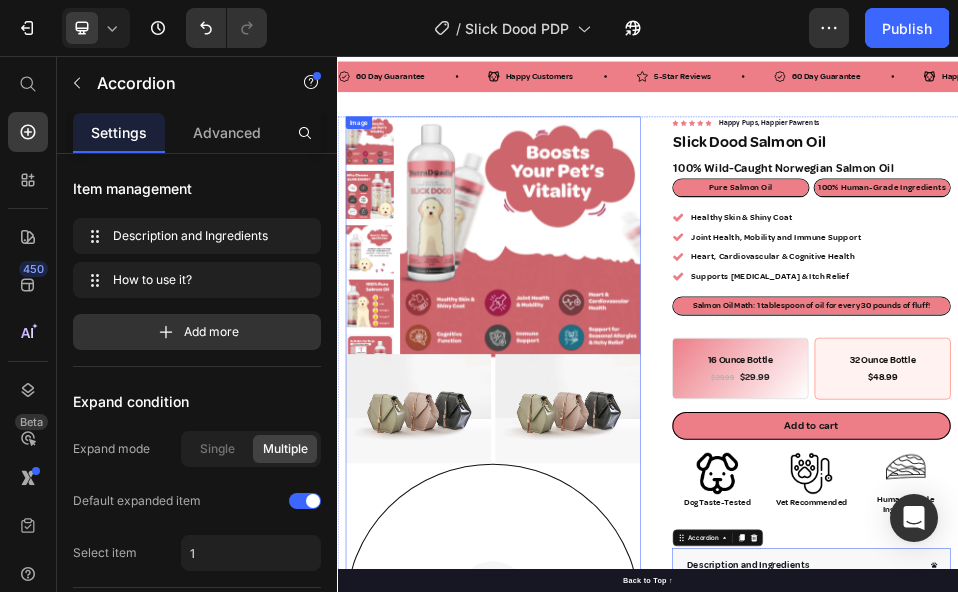 scroll, scrollTop: 0, scrollLeft: 0, axis: both 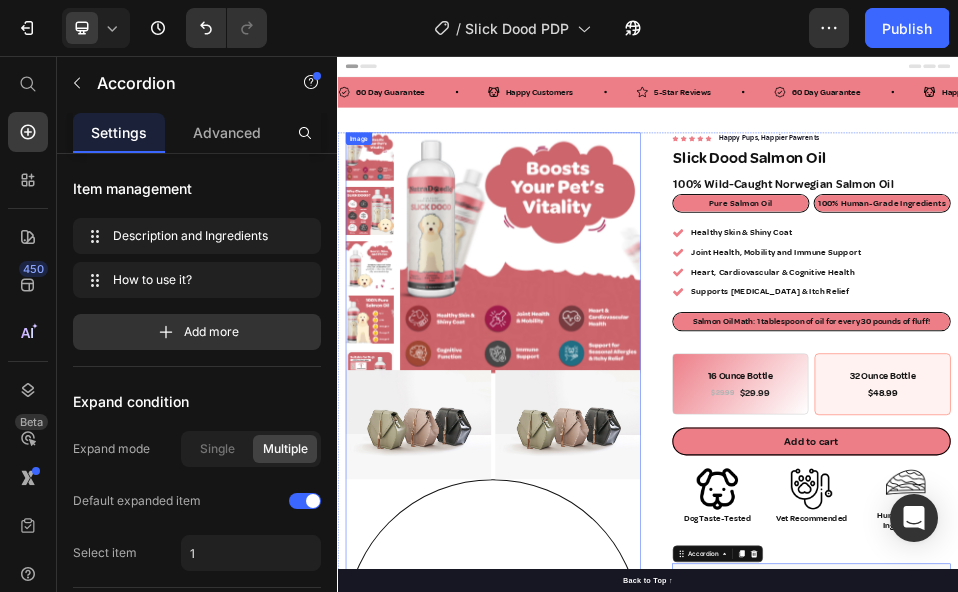 click at bounding box center (637, 899) 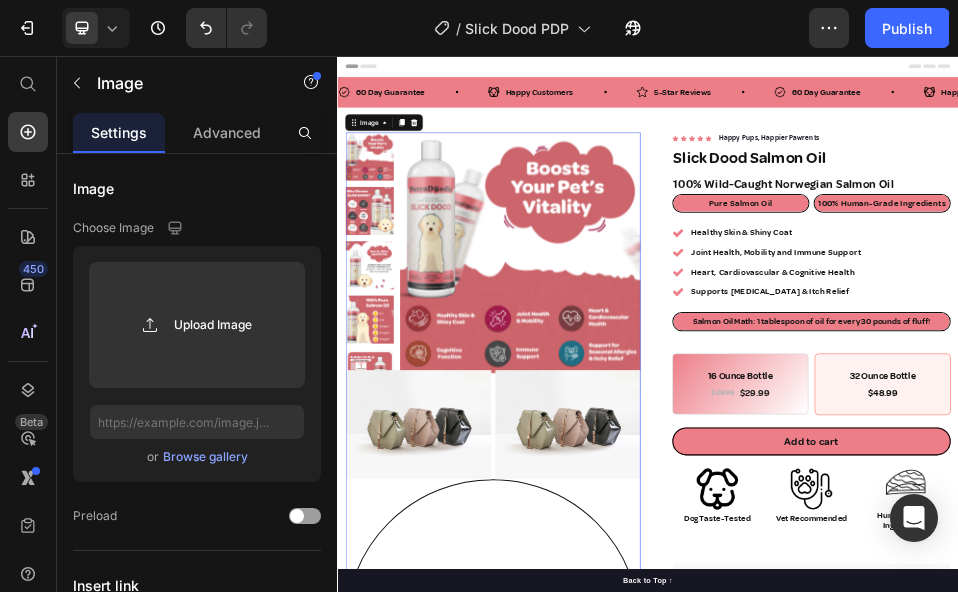 click at bounding box center (637, 899) 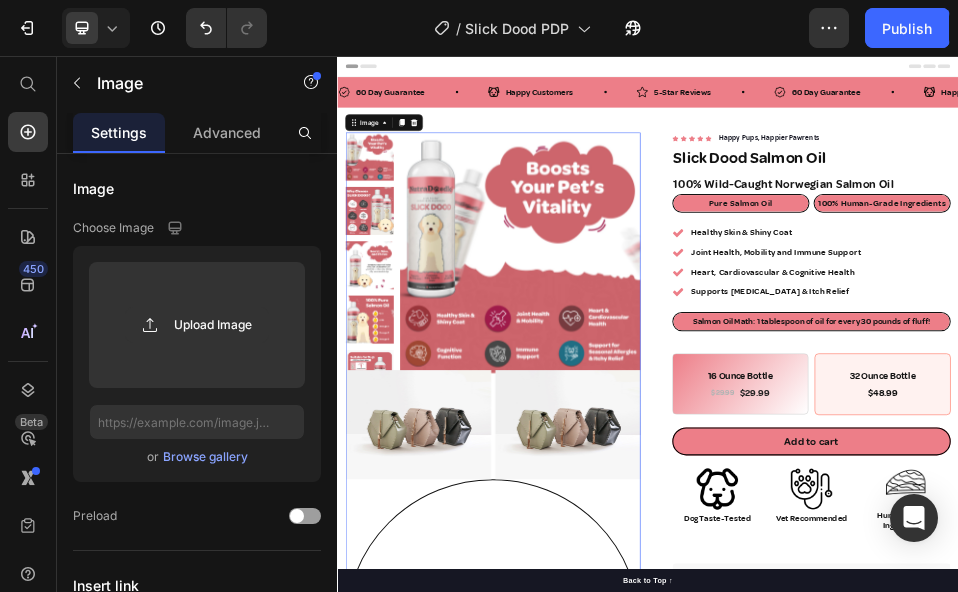 click at bounding box center (637, 899) 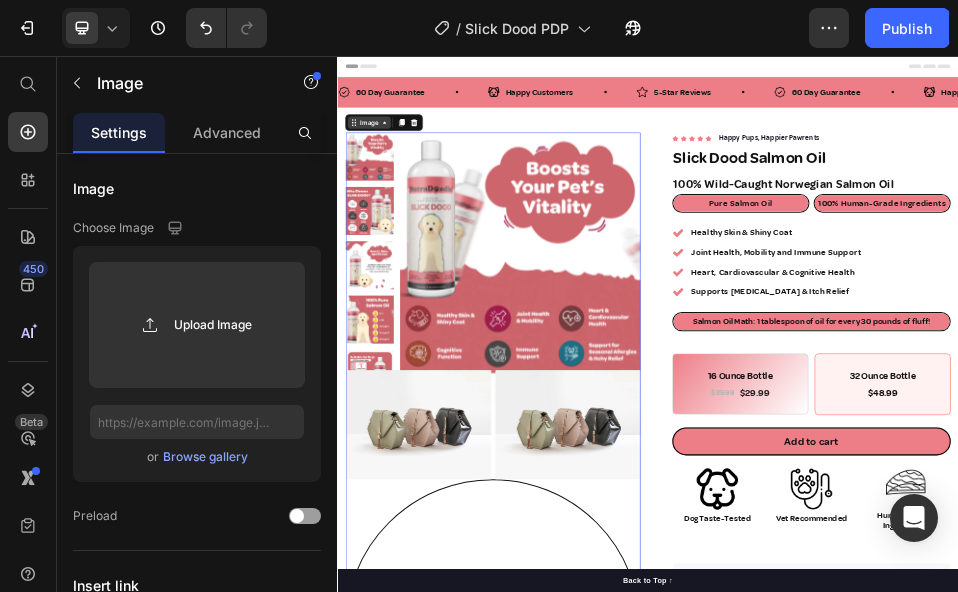 click on "Image" at bounding box center (398, 185) 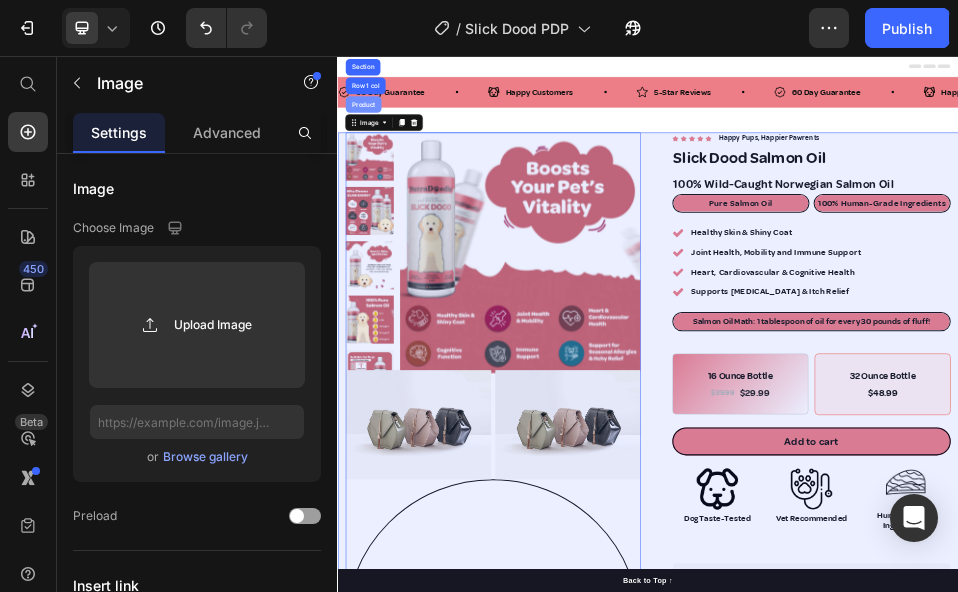 click on "Product" at bounding box center [387, 150] 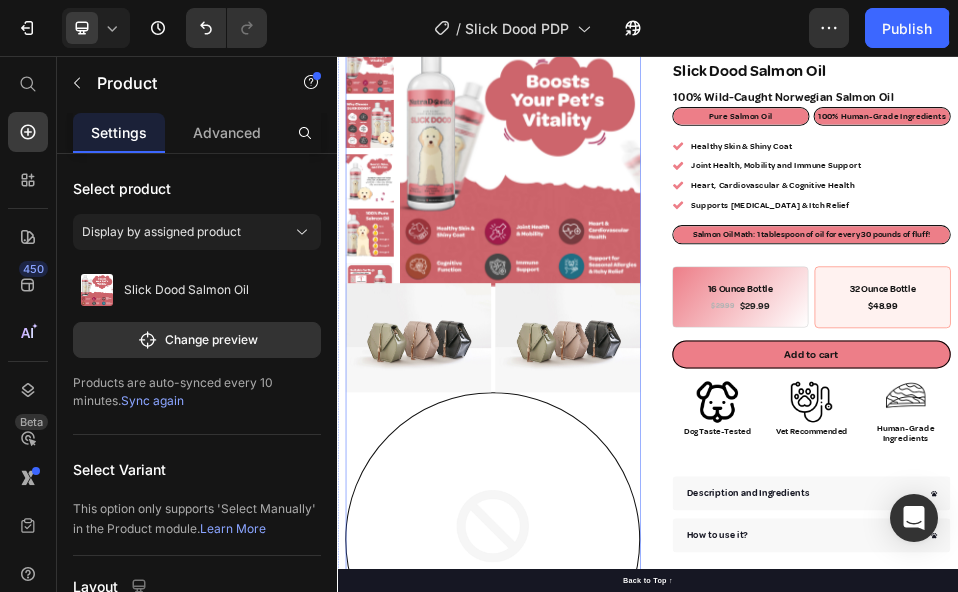scroll, scrollTop: 200, scrollLeft: 0, axis: vertical 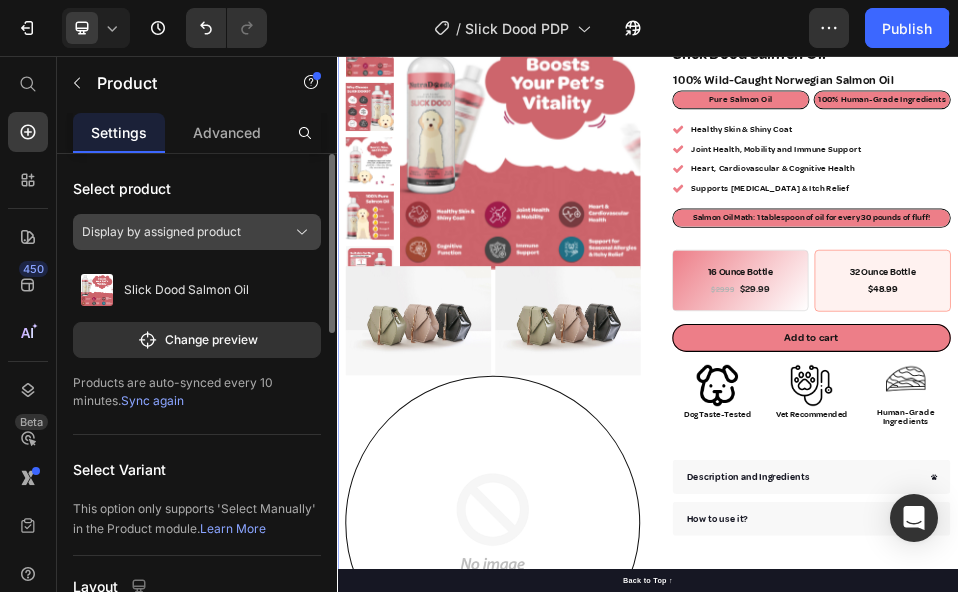 click 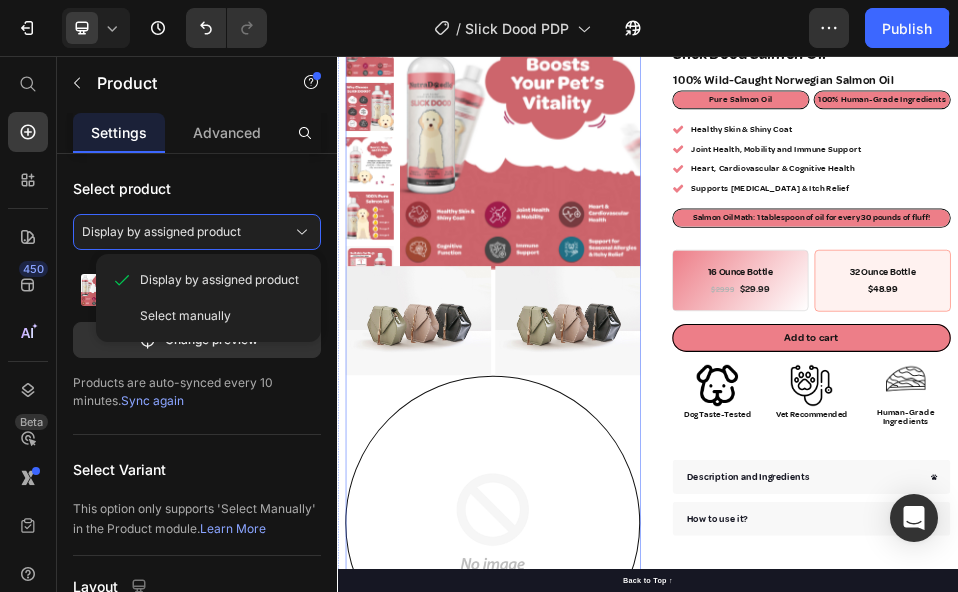 click at bounding box center [637, 699] 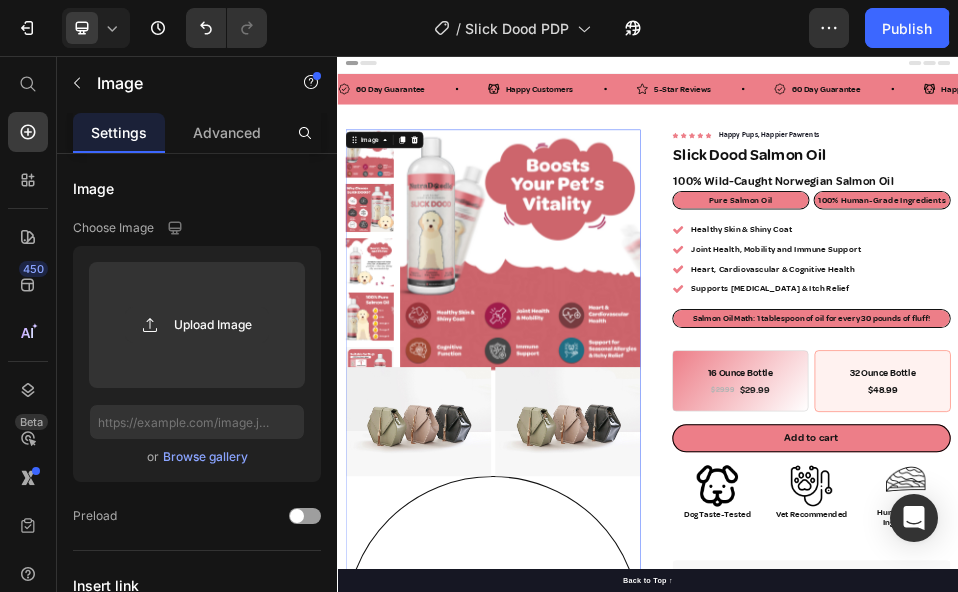 scroll, scrollTop: 0, scrollLeft: 0, axis: both 